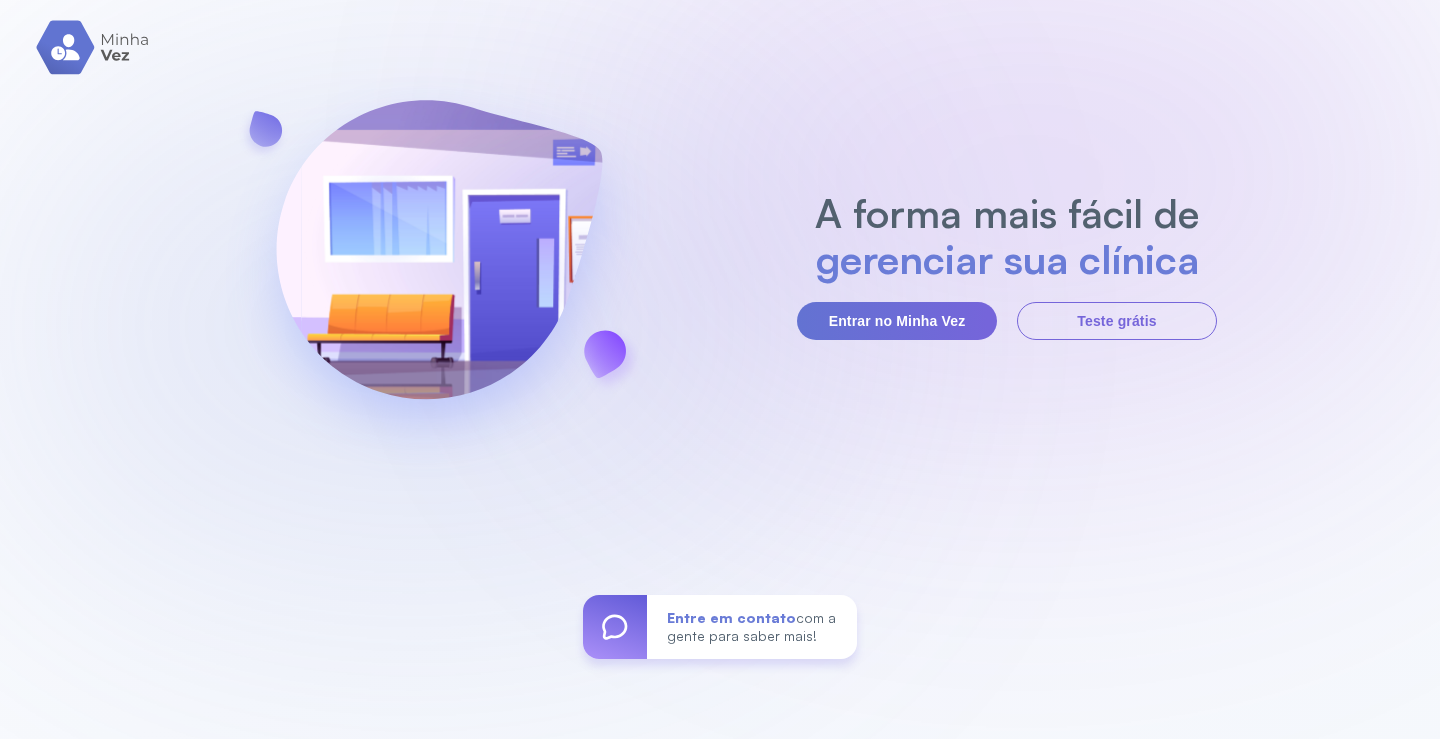 scroll, scrollTop: 0, scrollLeft: 0, axis: both 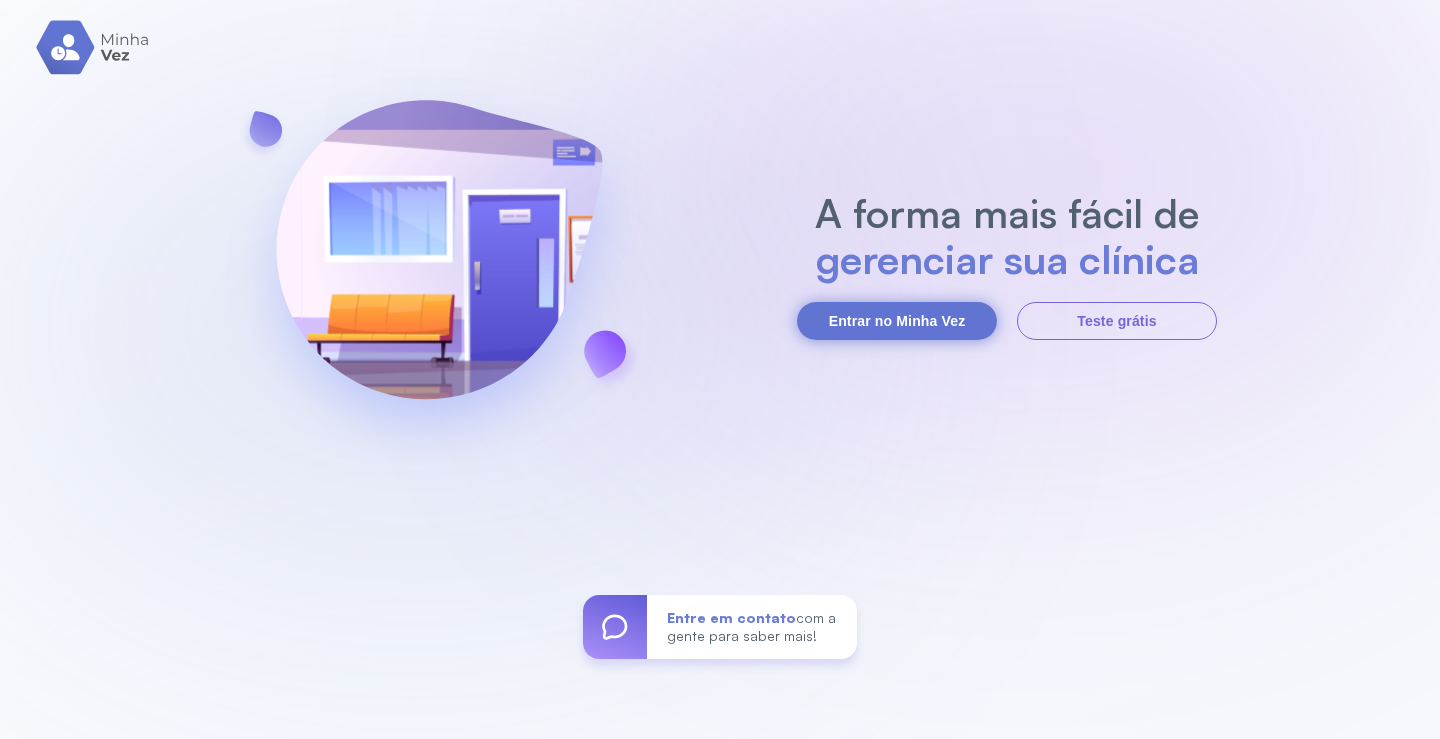 click on "Entrar no Minha Vez" at bounding box center (897, 321) 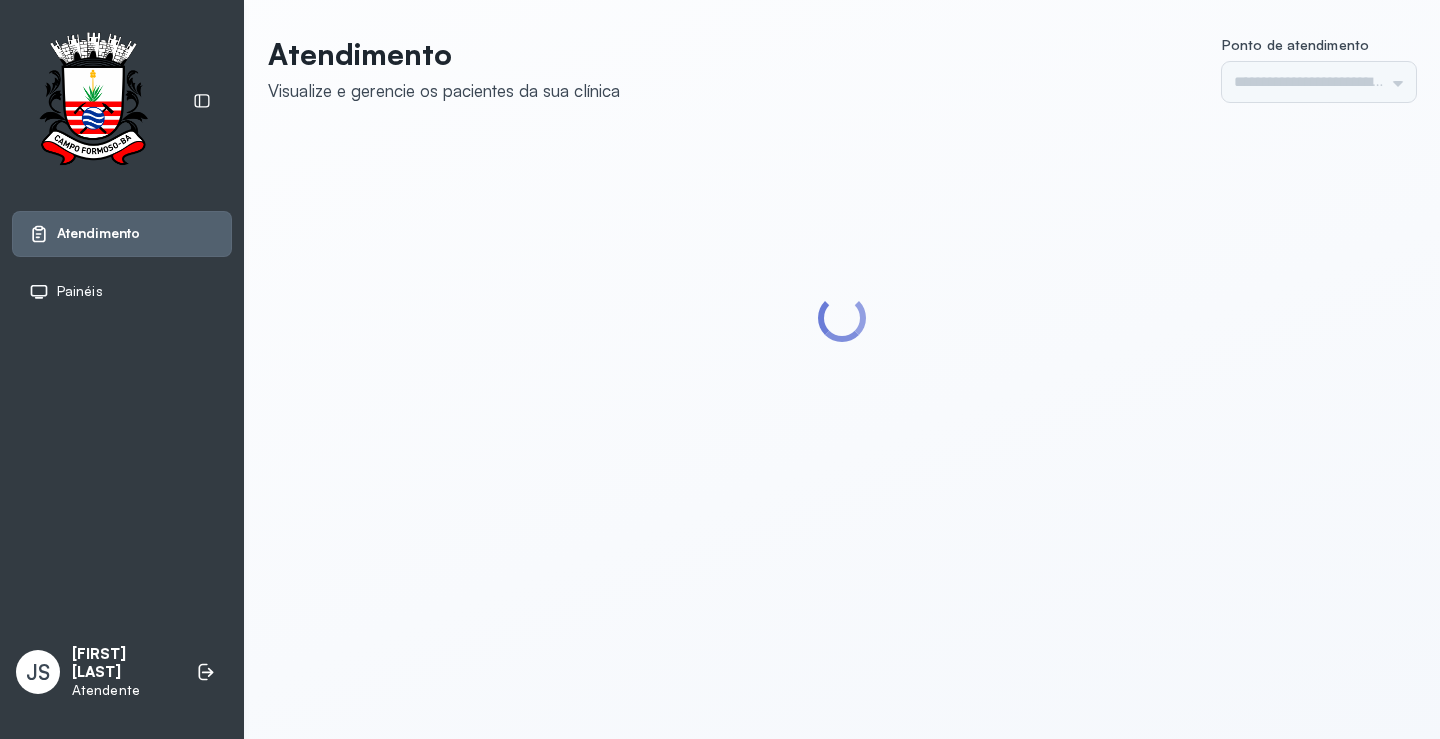 scroll, scrollTop: 0, scrollLeft: 0, axis: both 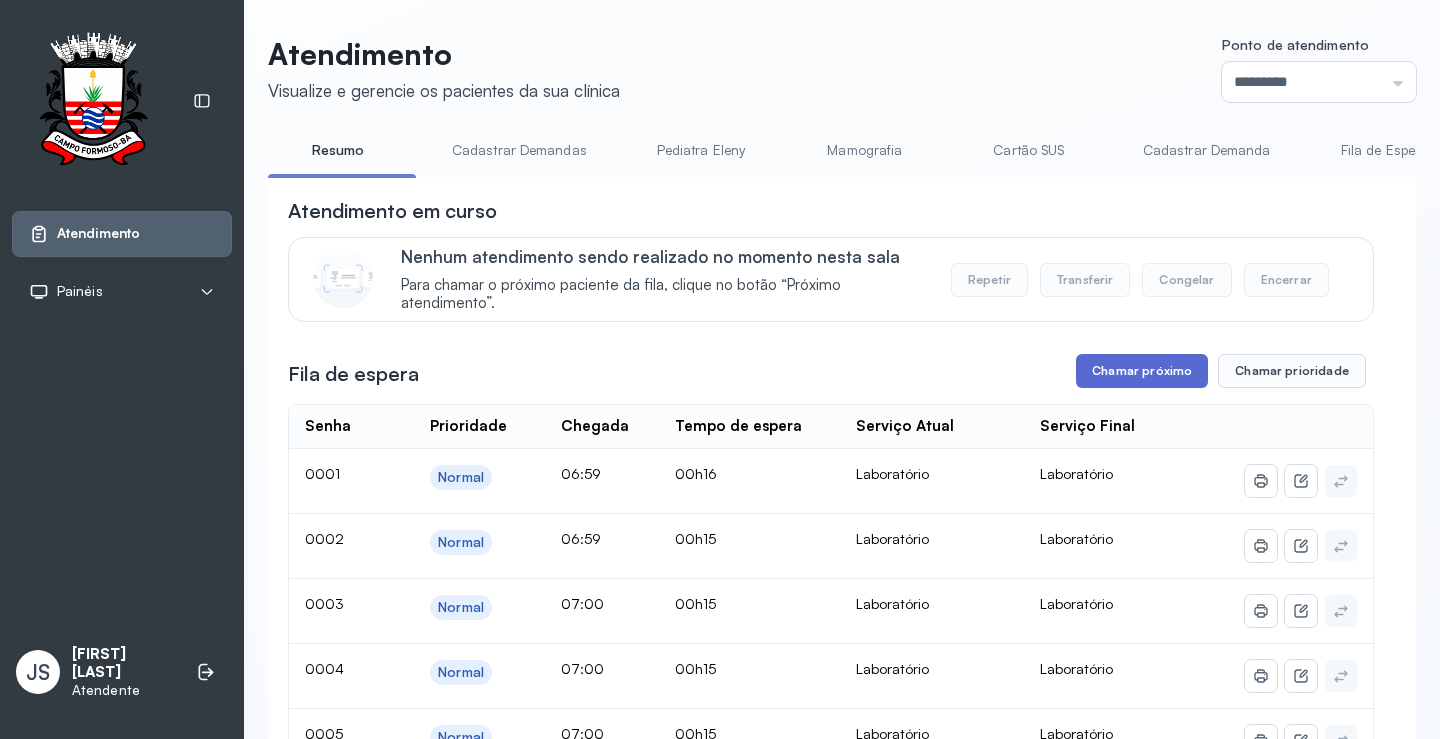 click on "Chamar próximo" at bounding box center [1142, 371] 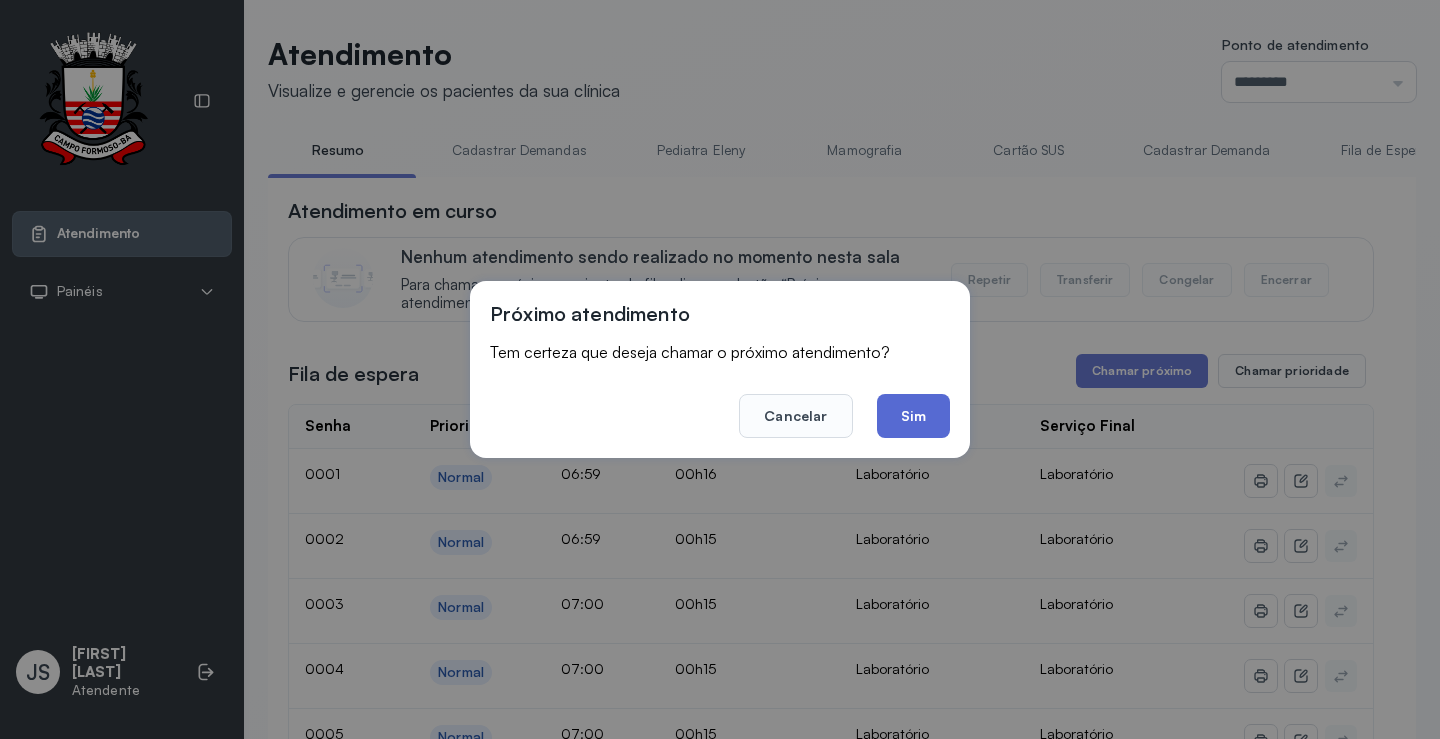click on "Sim" 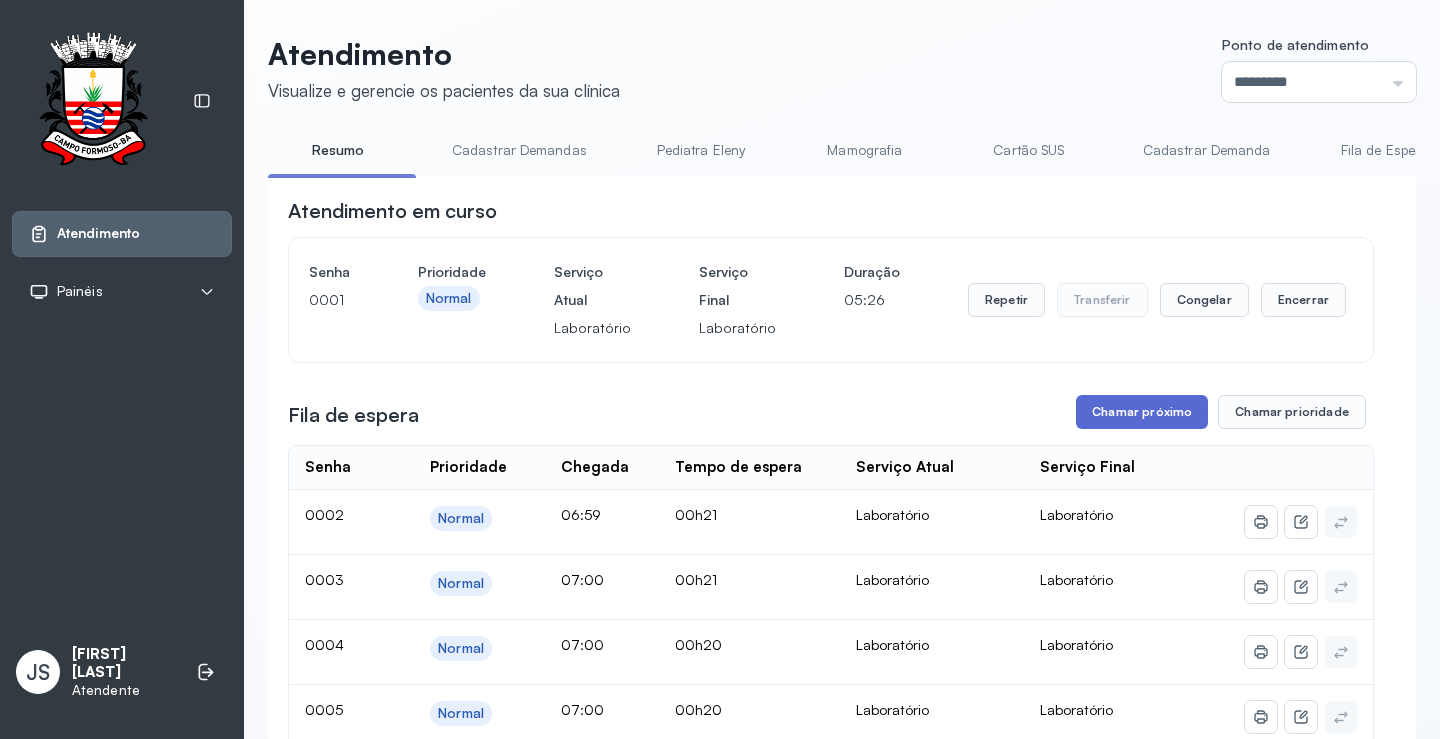 click on "Chamar próximo" at bounding box center (1142, 412) 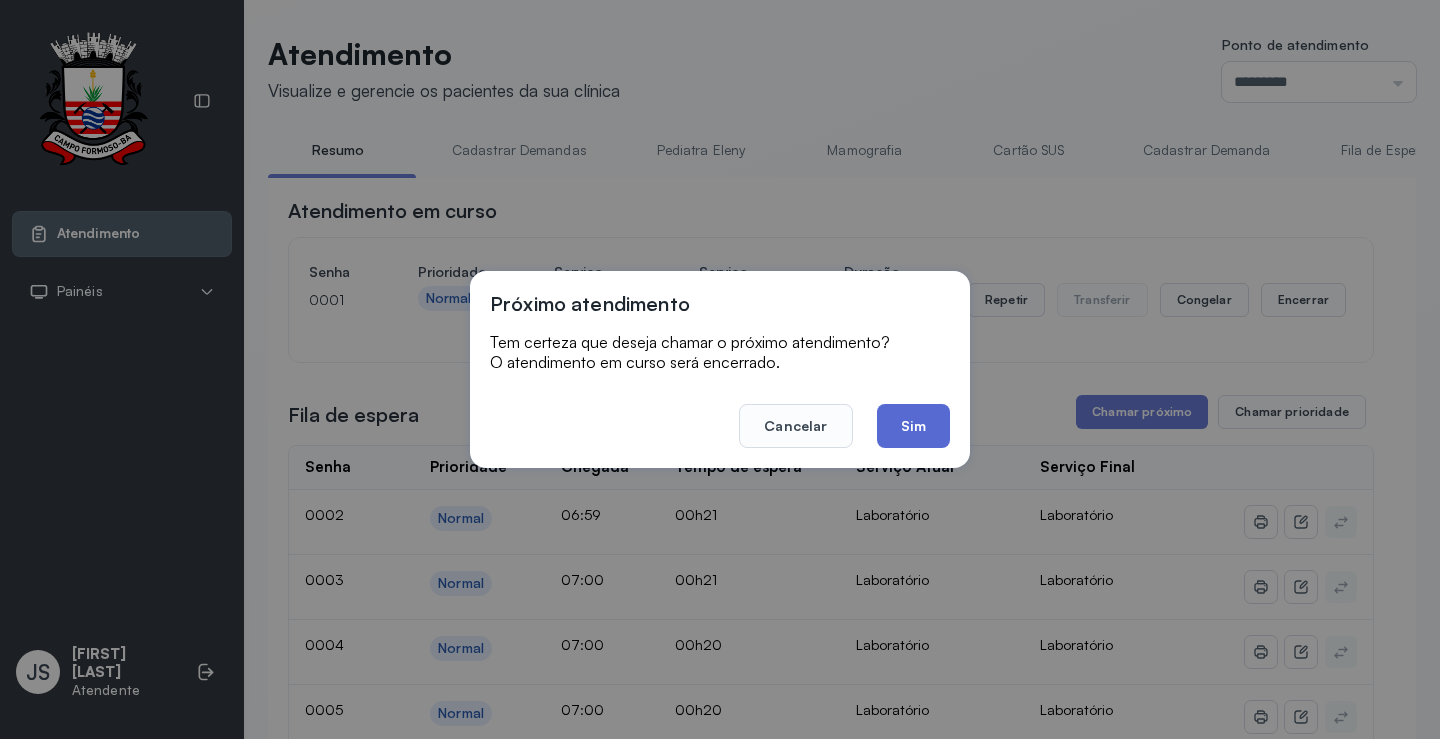 click on "Sim" 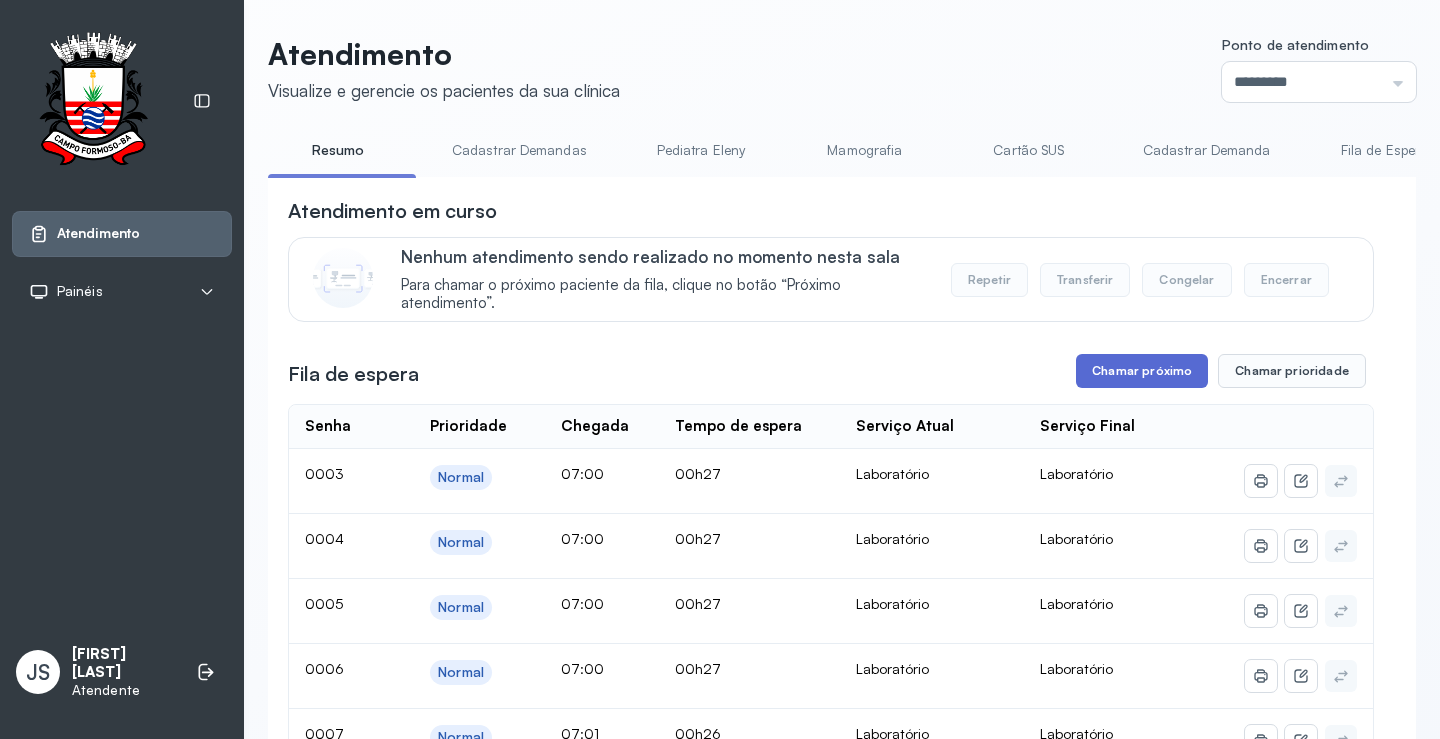 click on "Chamar próximo" at bounding box center (1142, 371) 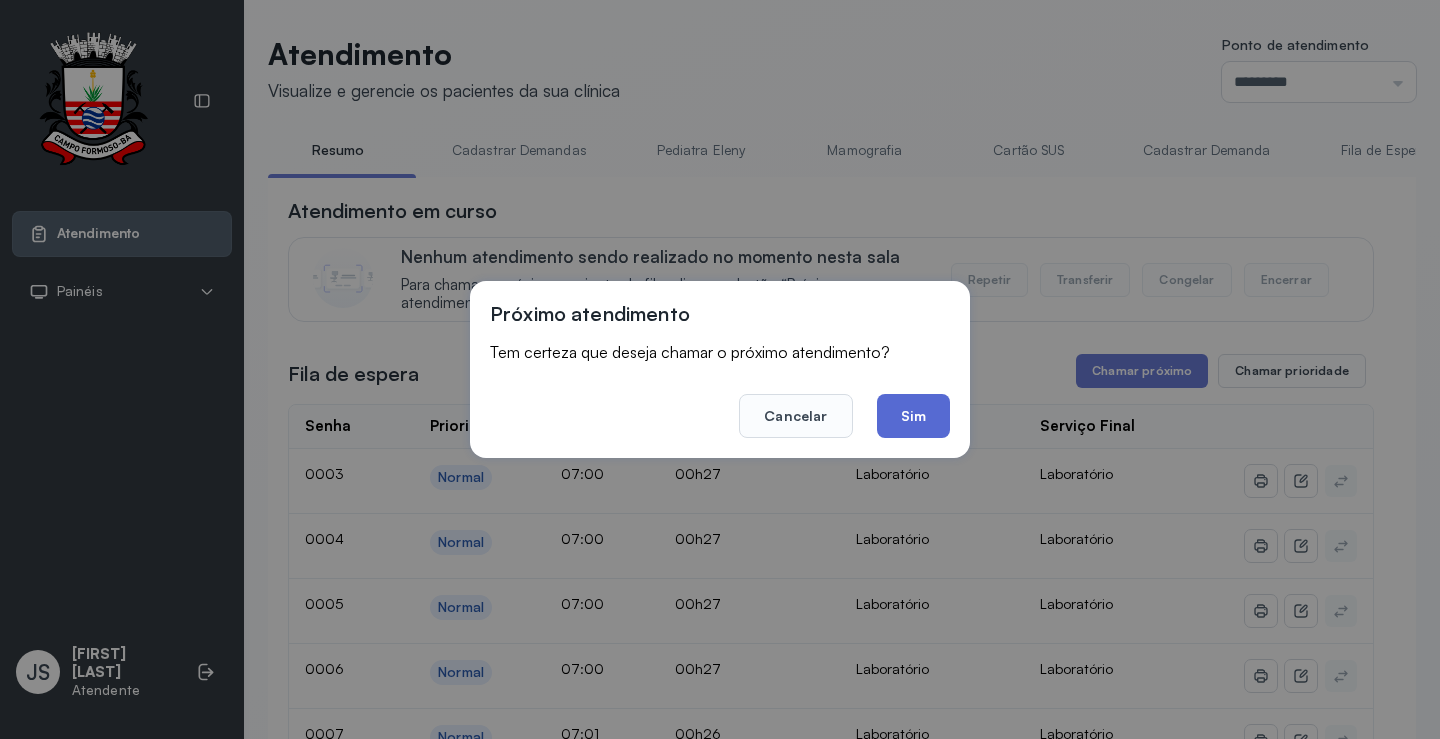 click on "Sim" 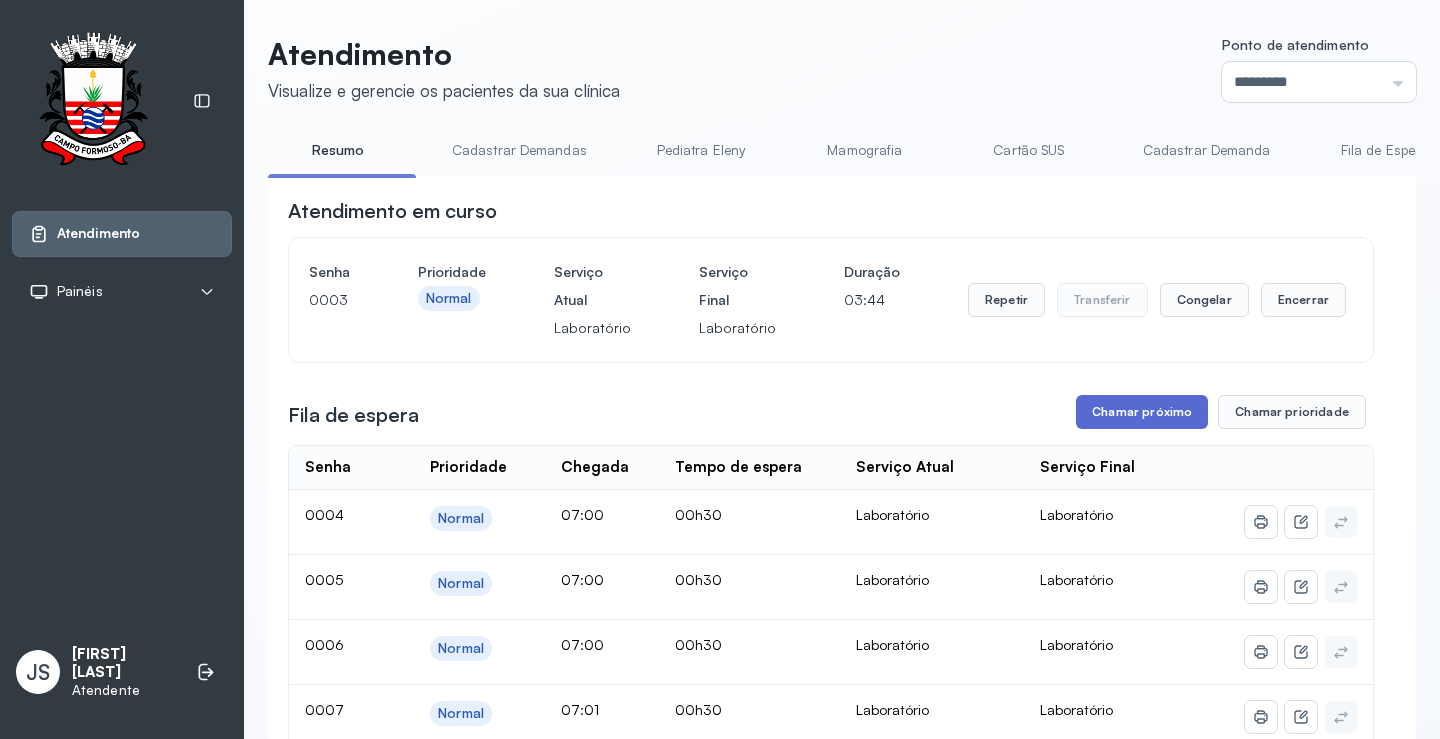 click on "Chamar próximo" at bounding box center (1142, 412) 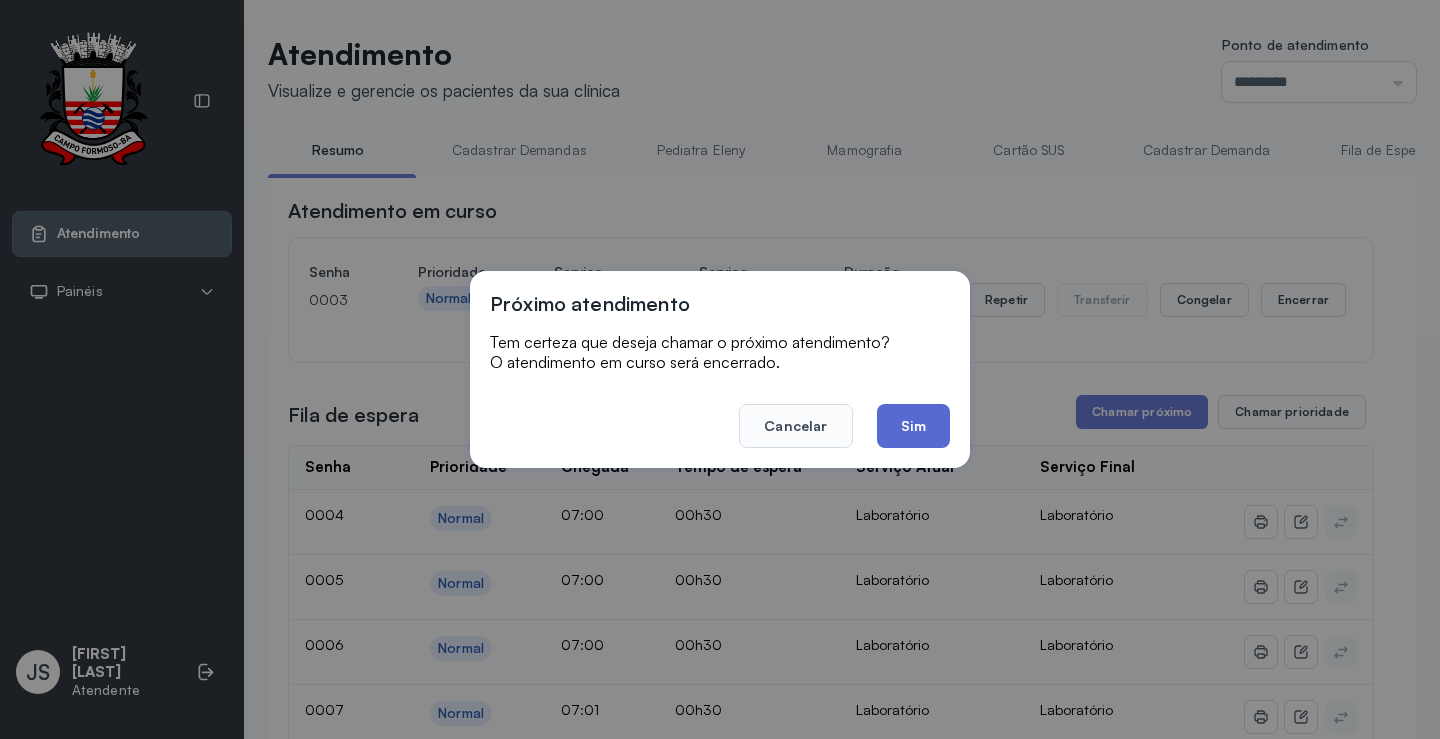 click on "Sim" 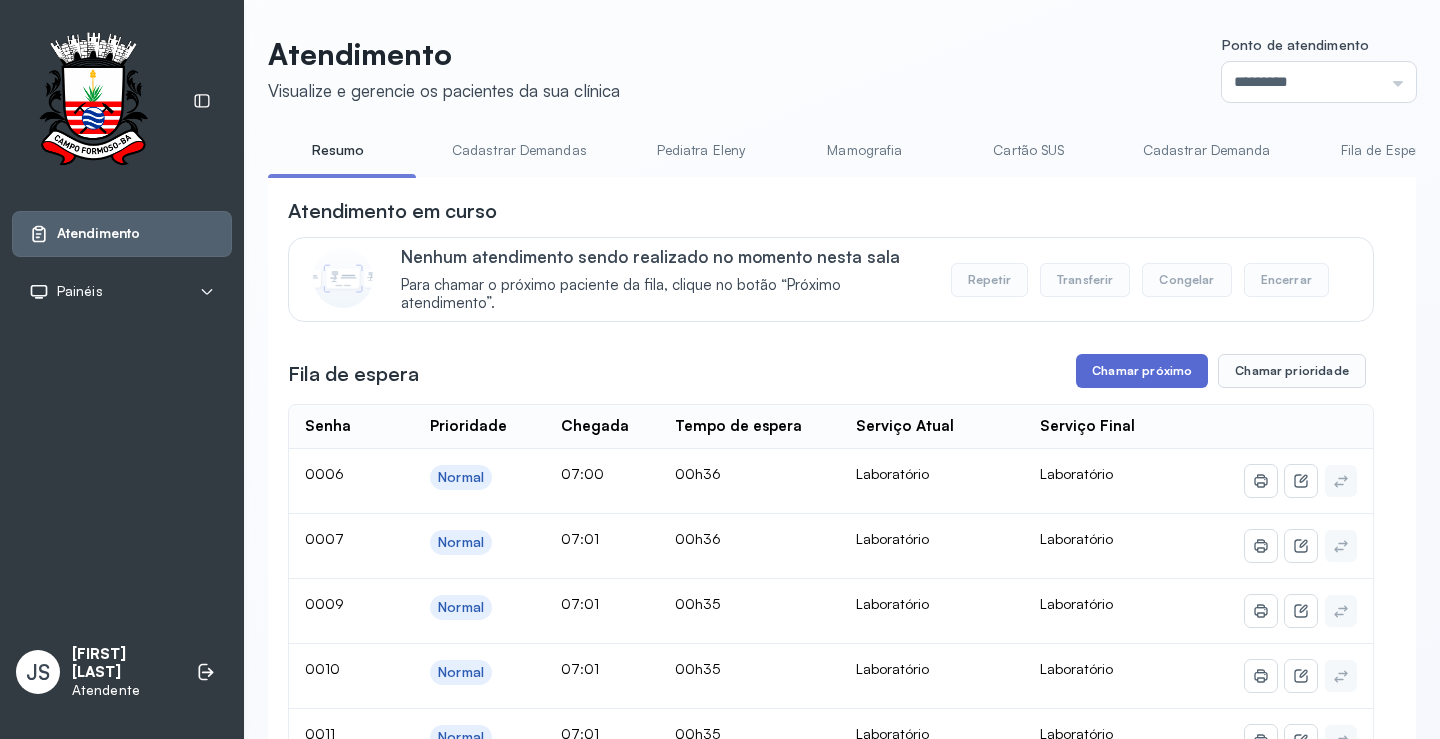 click on "Chamar próximo" at bounding box center (1142, 371) 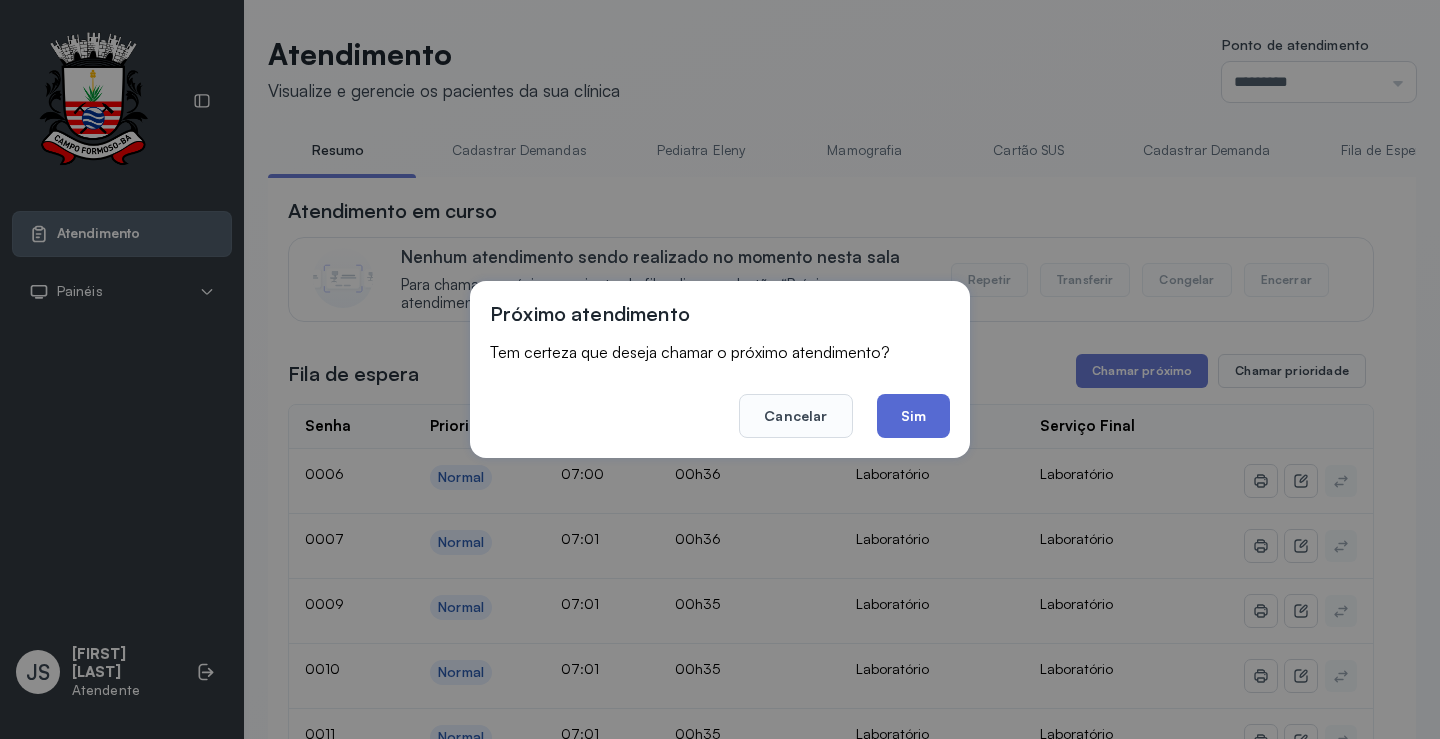 click on "Sim" 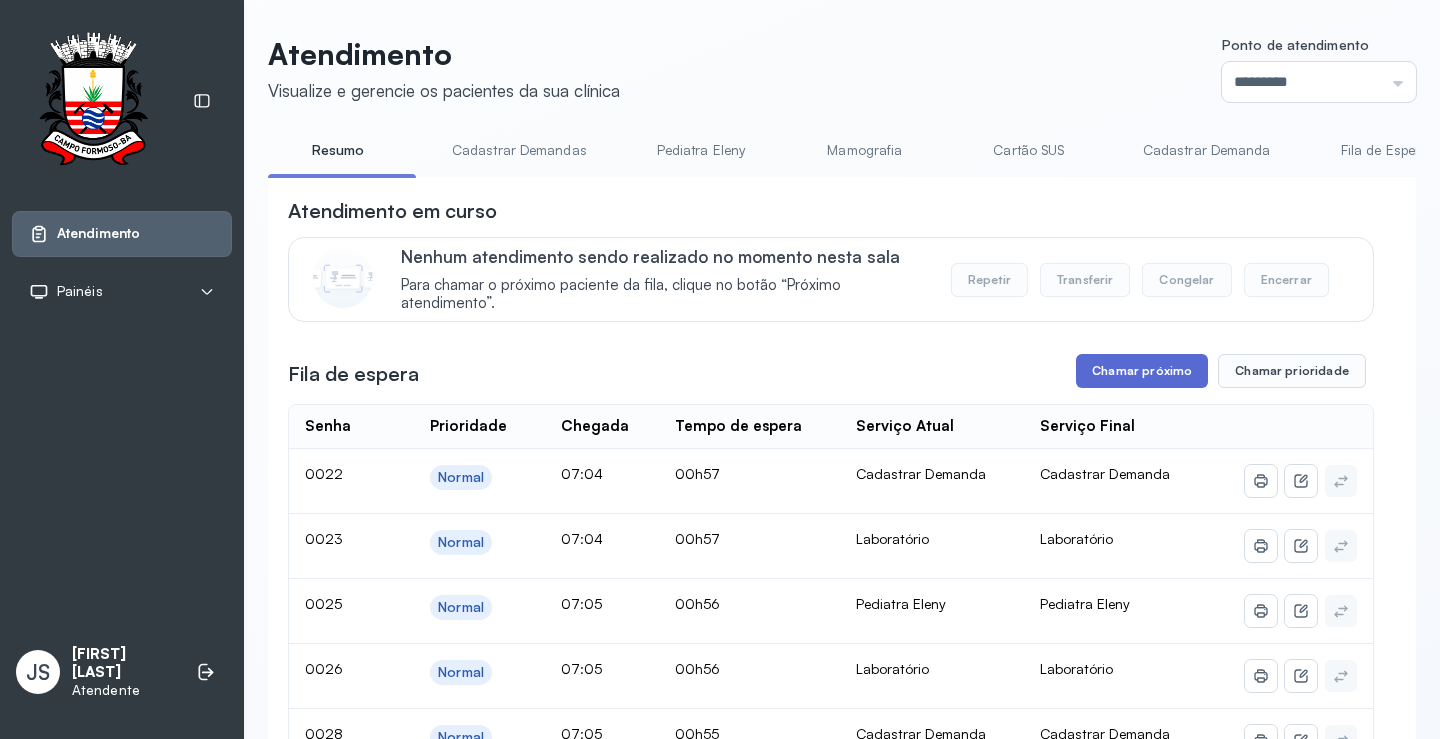 click on "Chamar próximo" at bounding box center [1142, 371] 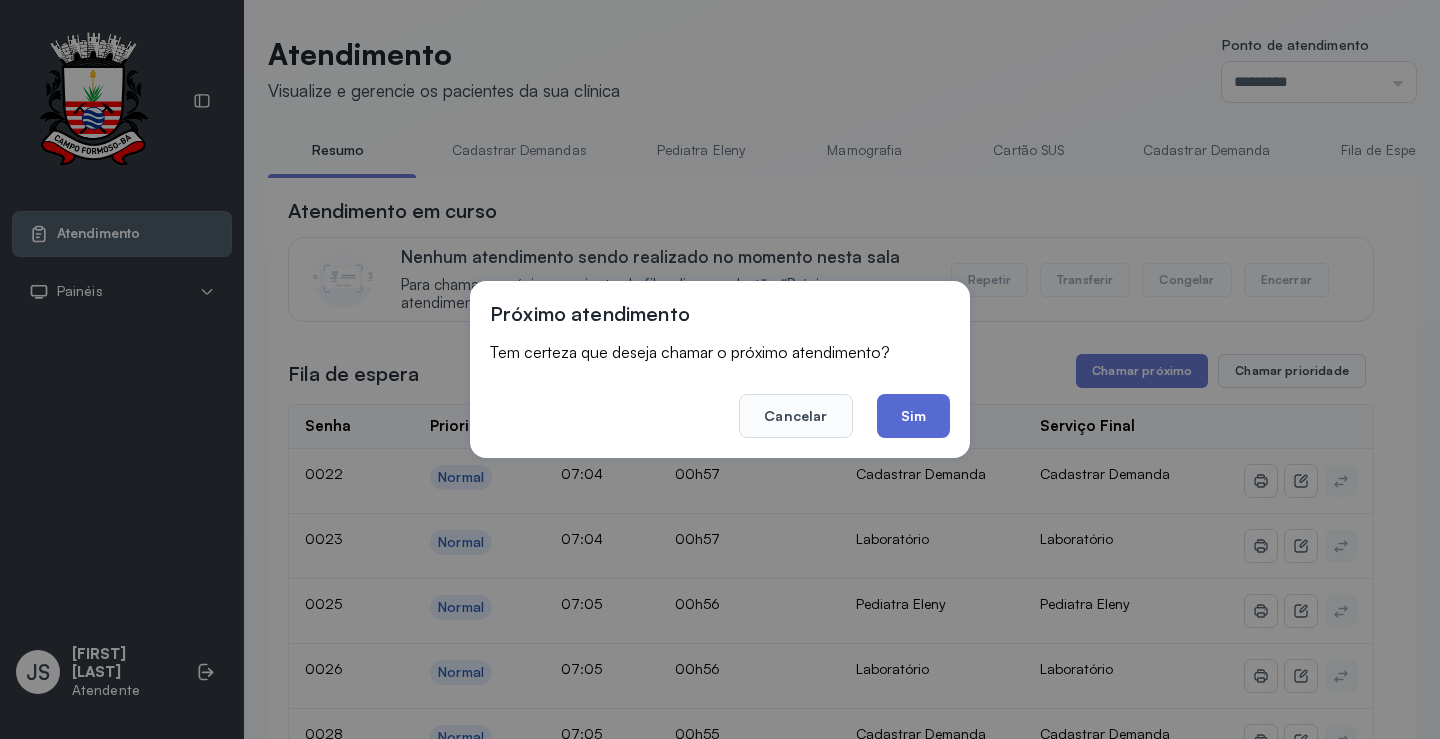 click on "Sim" 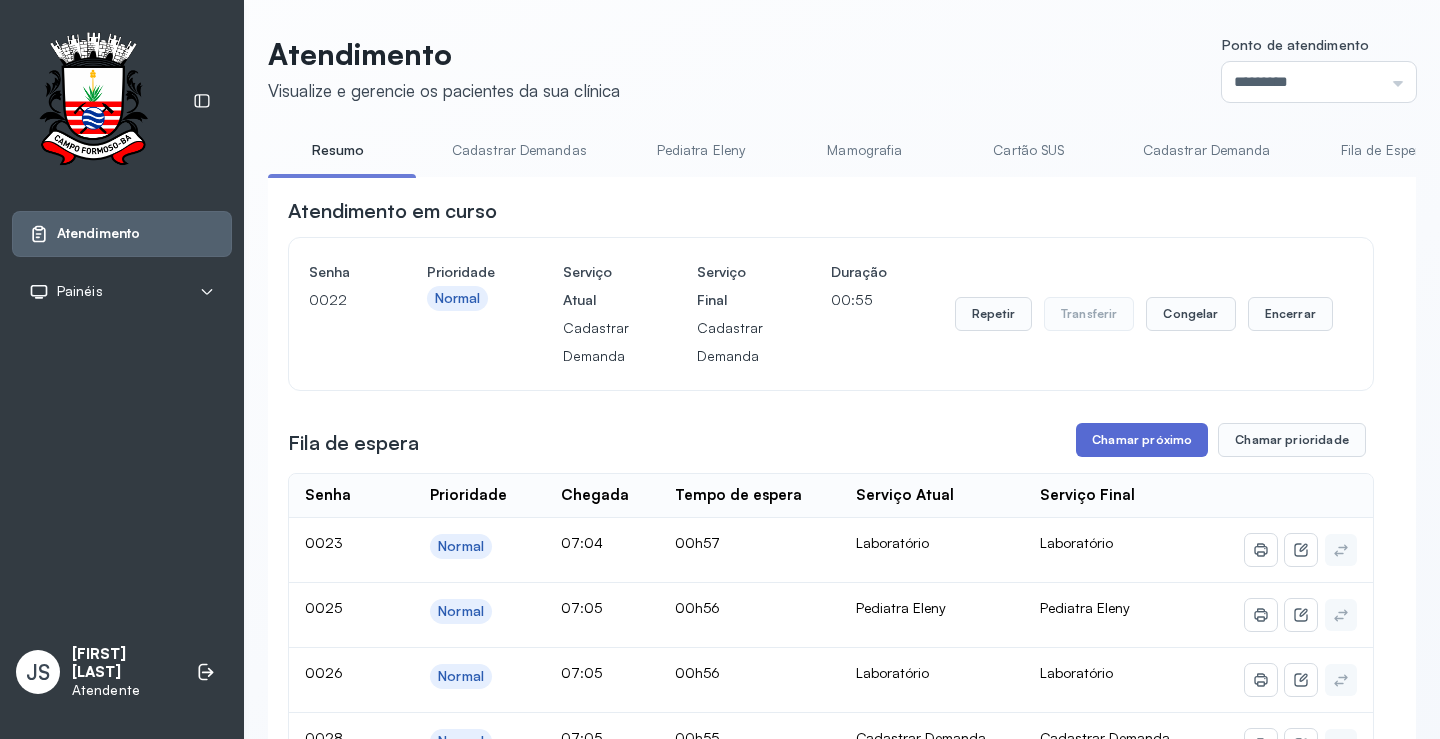 click on "Chamar próximo" at bounding box center [1142, 440] 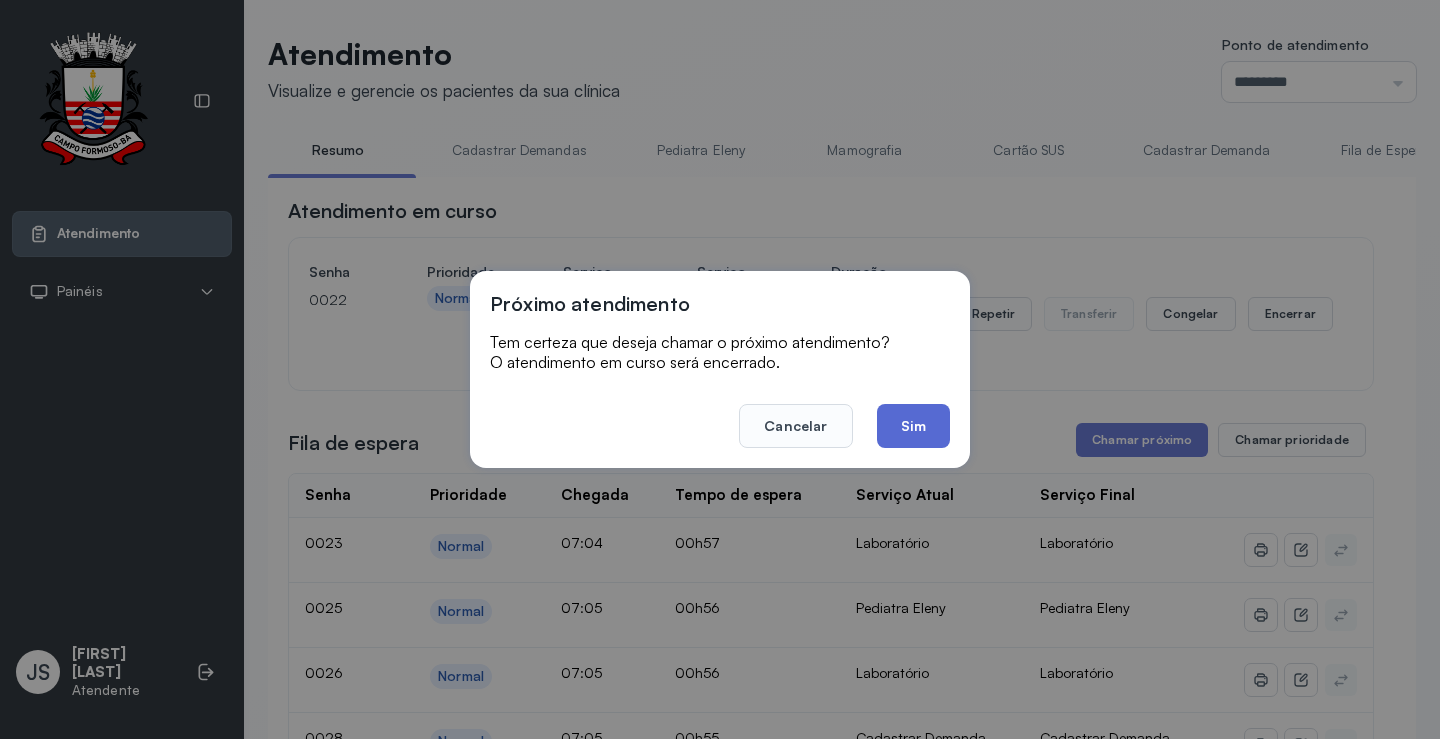 click on "Sim" 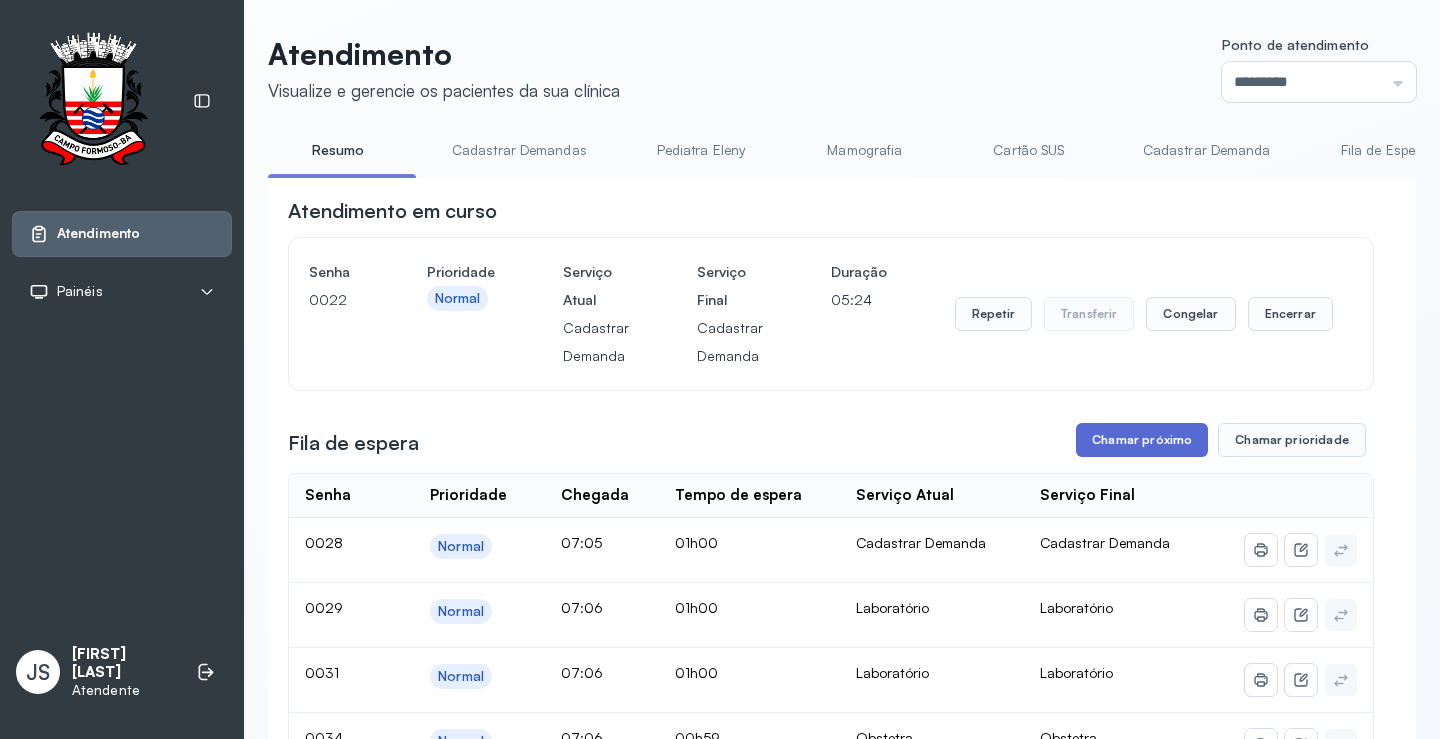 click on "Chamar próximo" at bounding box center (1142, 440) 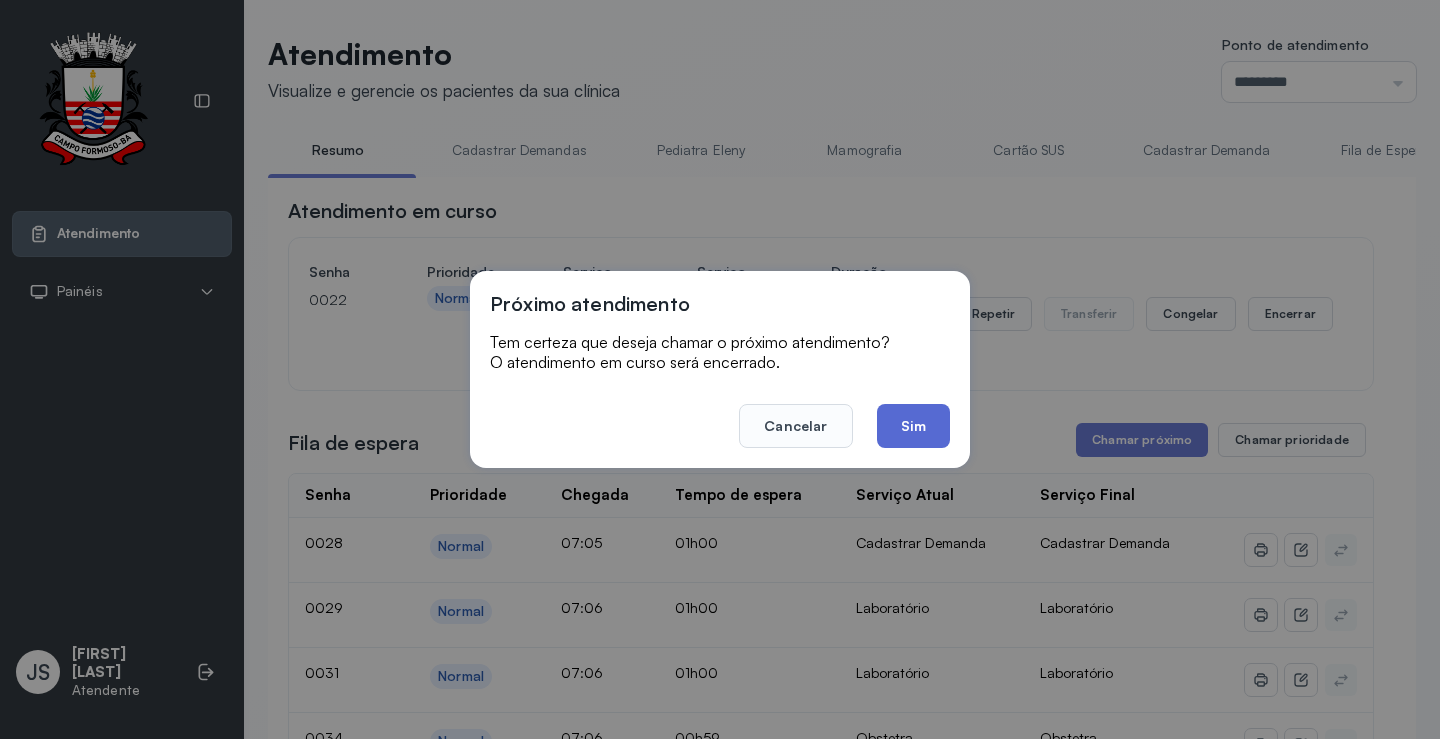 click on "Sim" 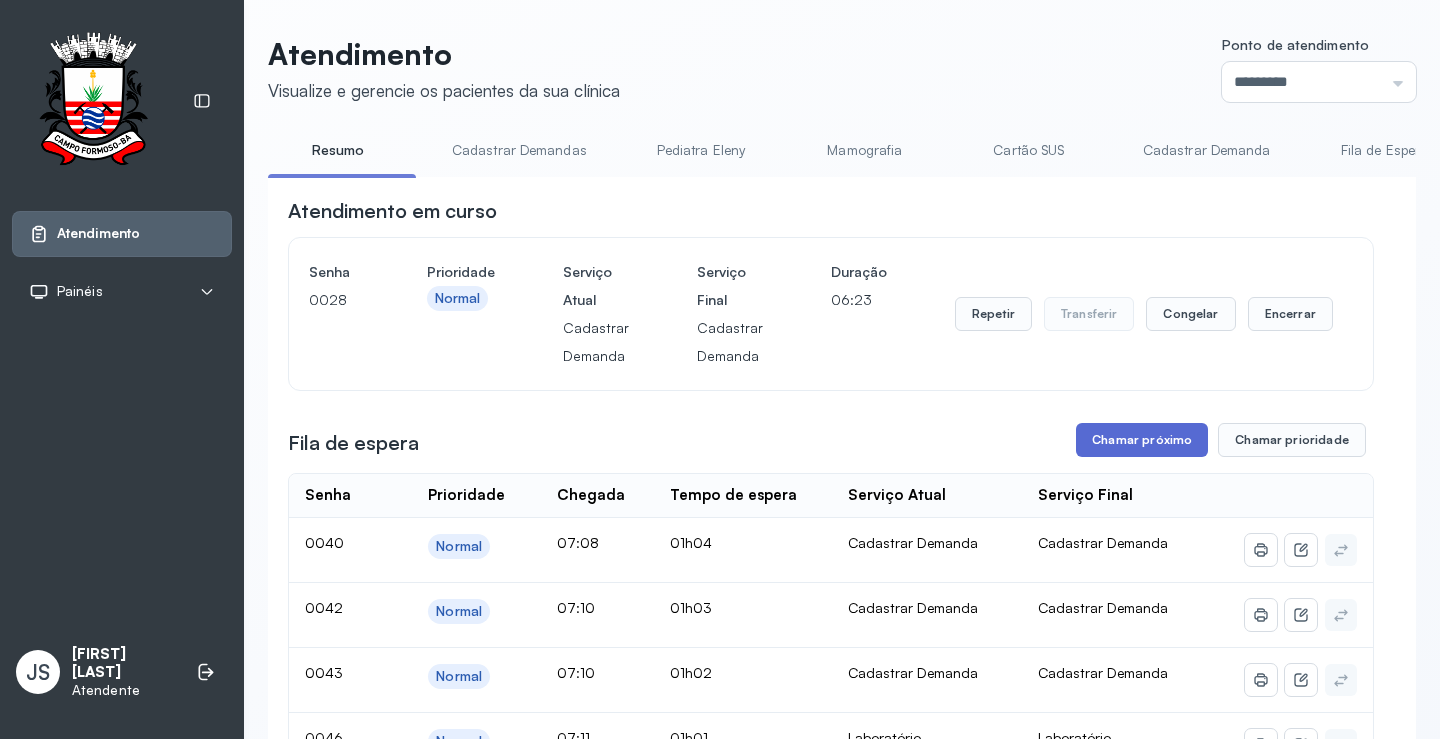 click on "Chamar próximo" at bounding box center [1142, 440] 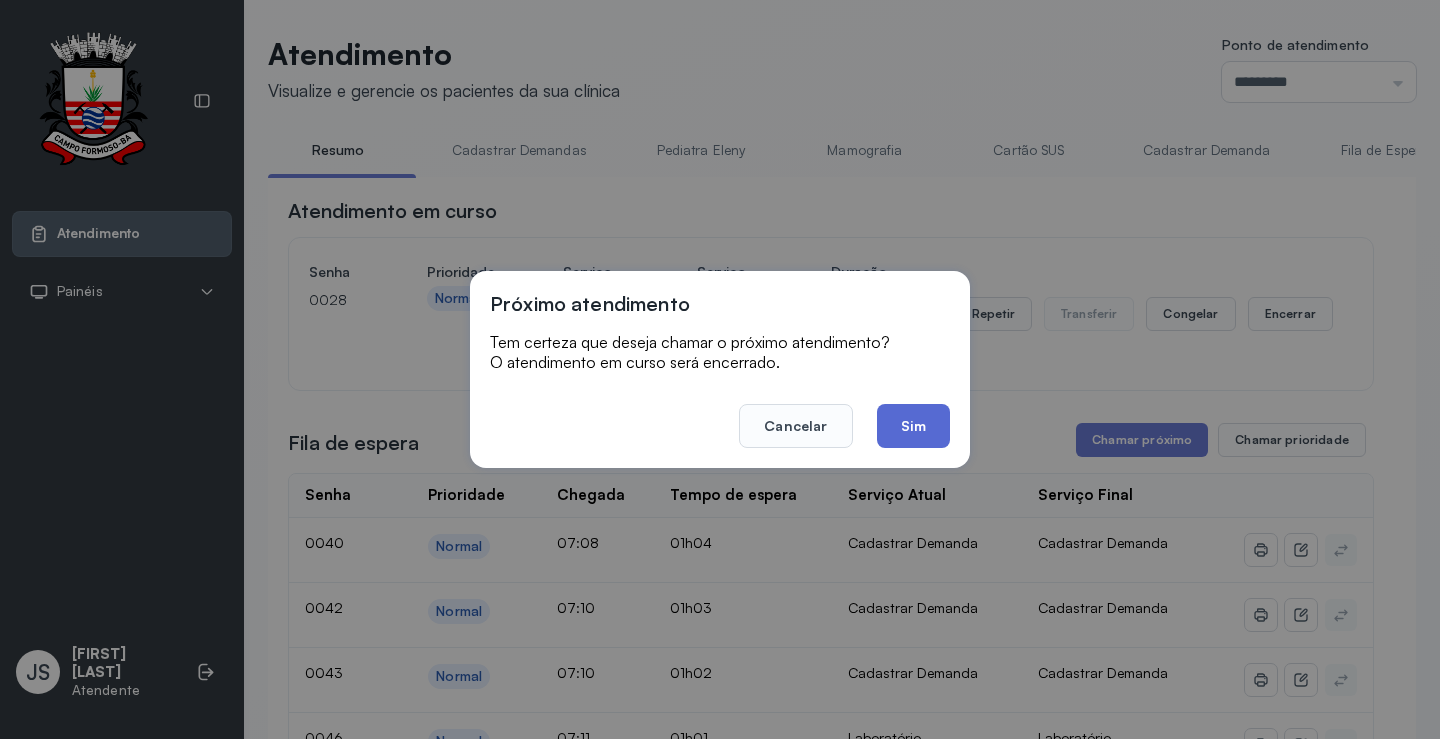 click on "Sim" 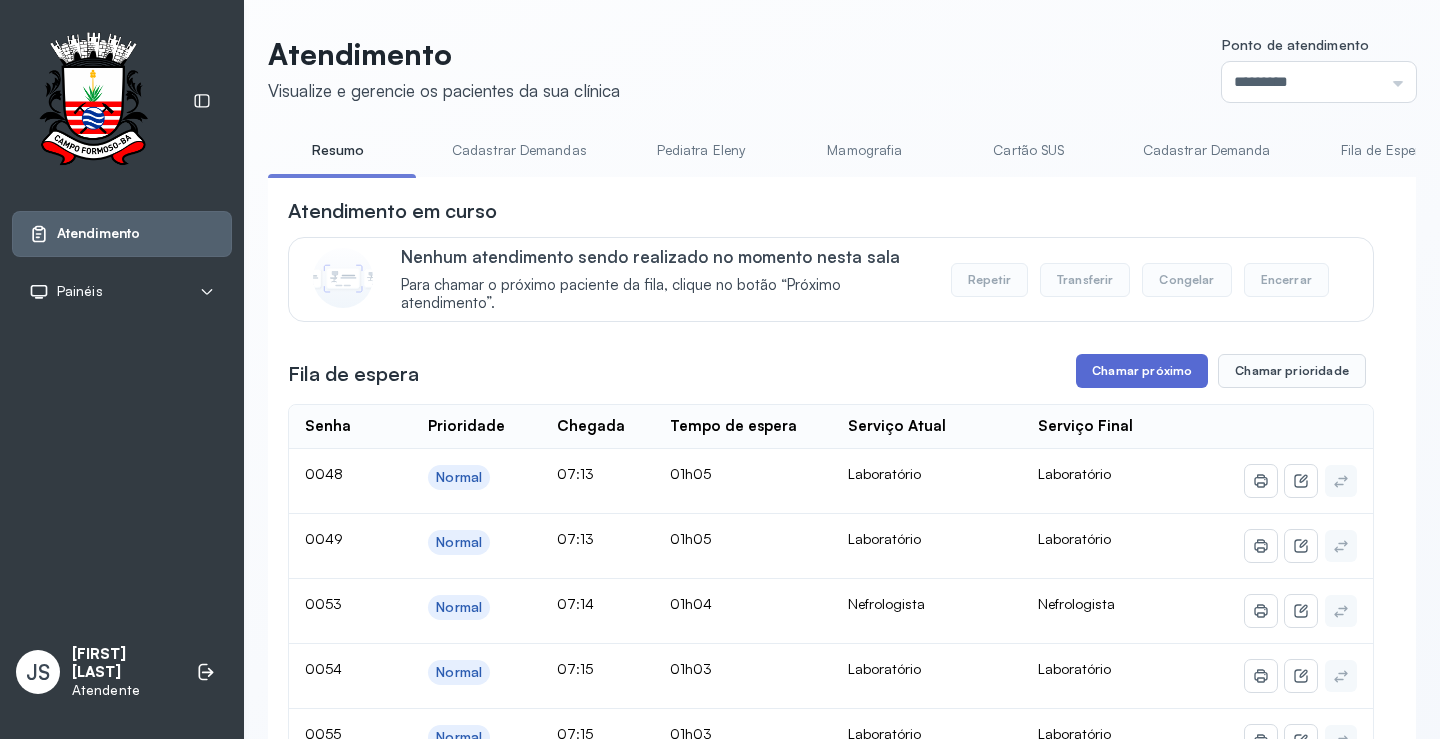 click on "Chamar próximo" at bounding box center (1142, 371) 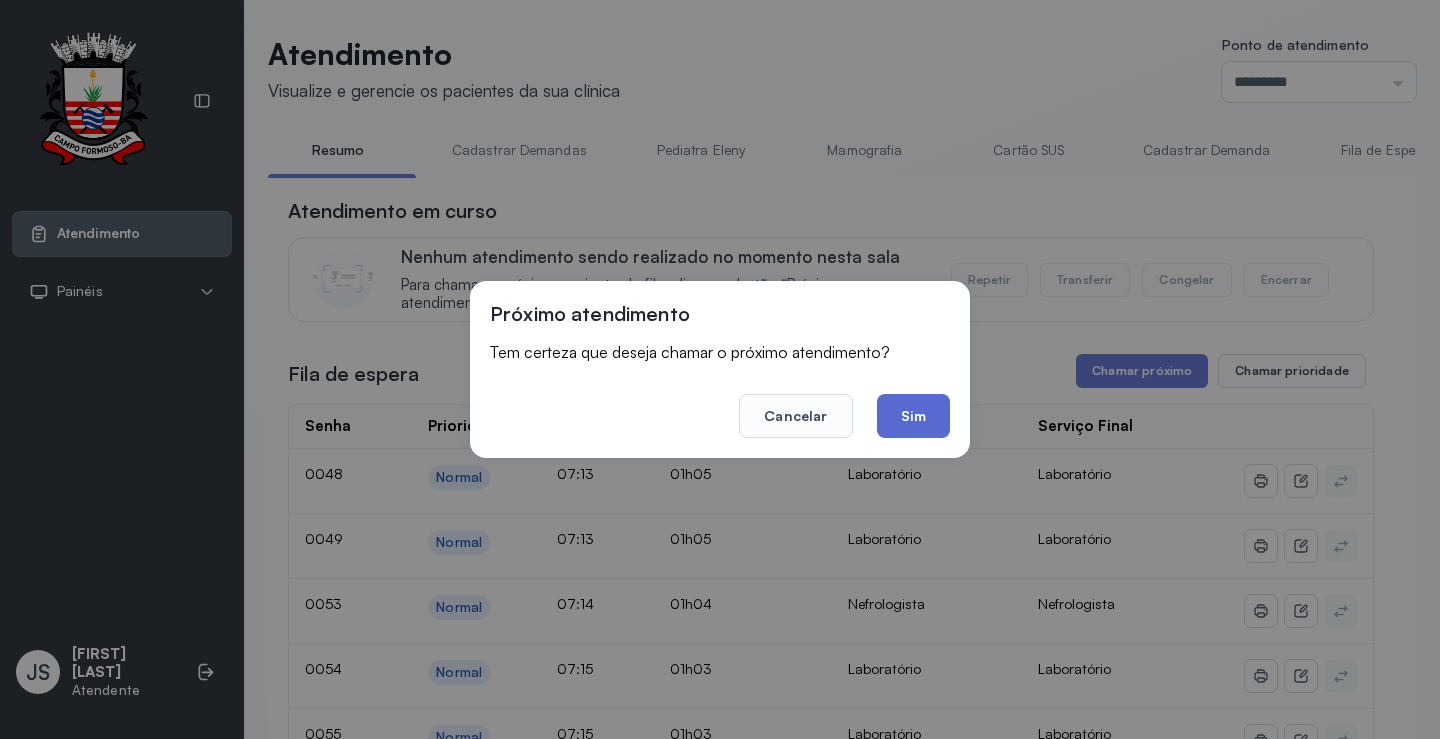 click on "Sim" 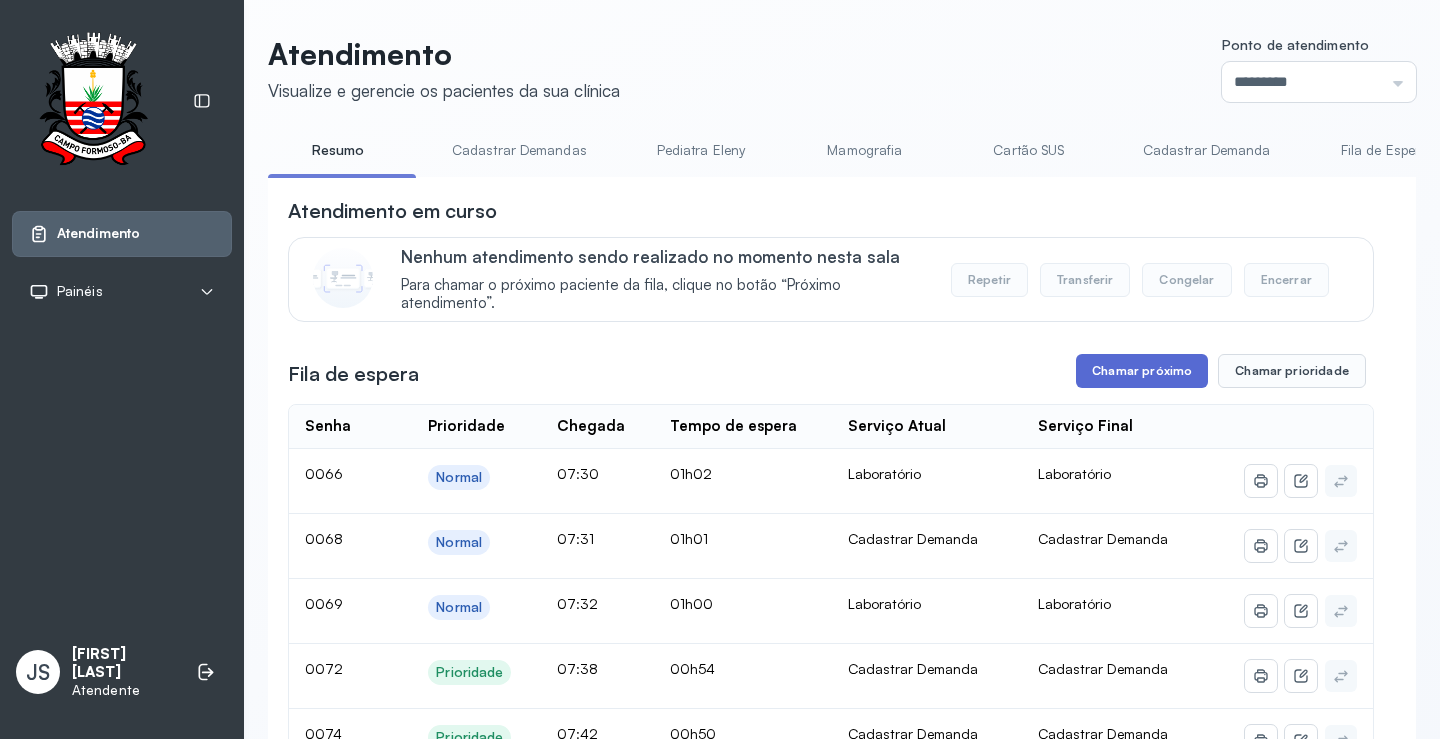 click on "Chamar próximo" at bounding box center (1142, 371) 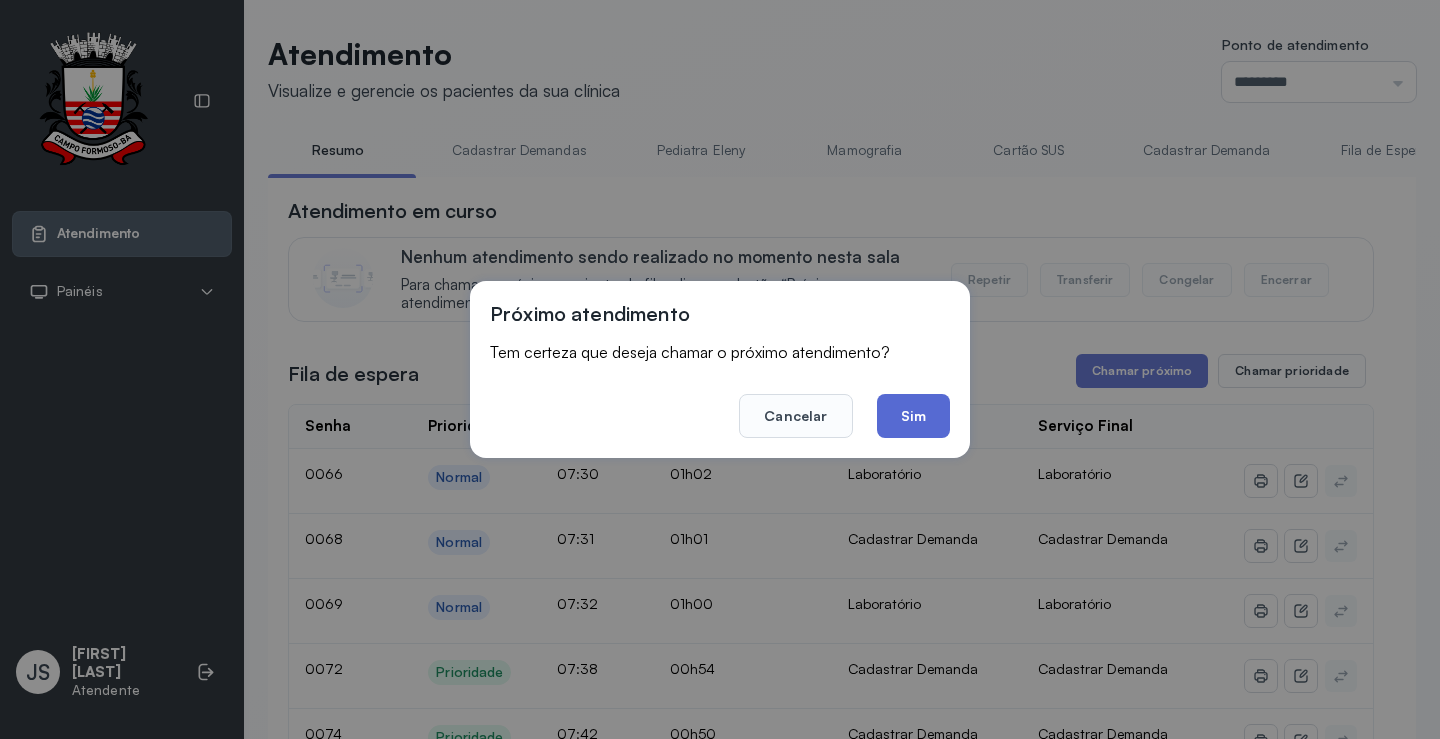 click on "Sim" 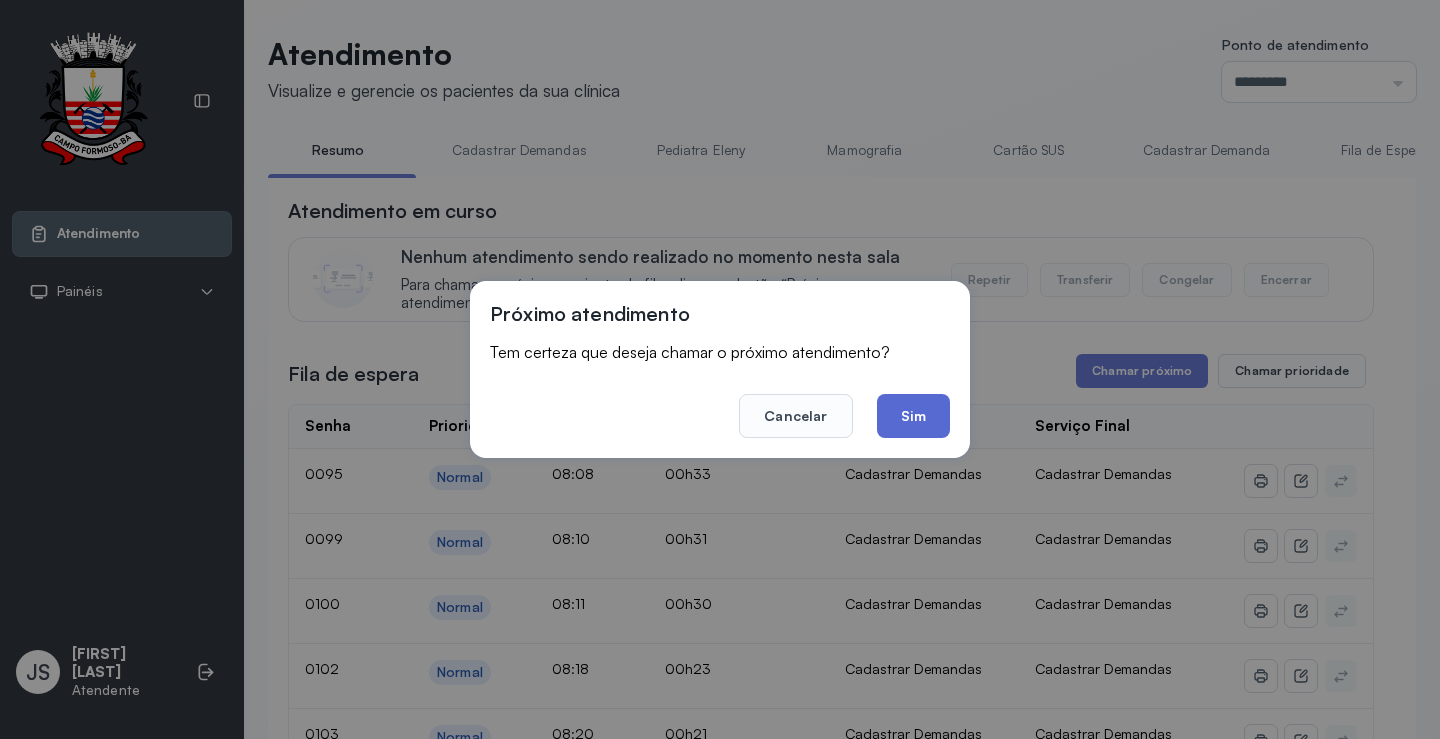 click on "Sim" 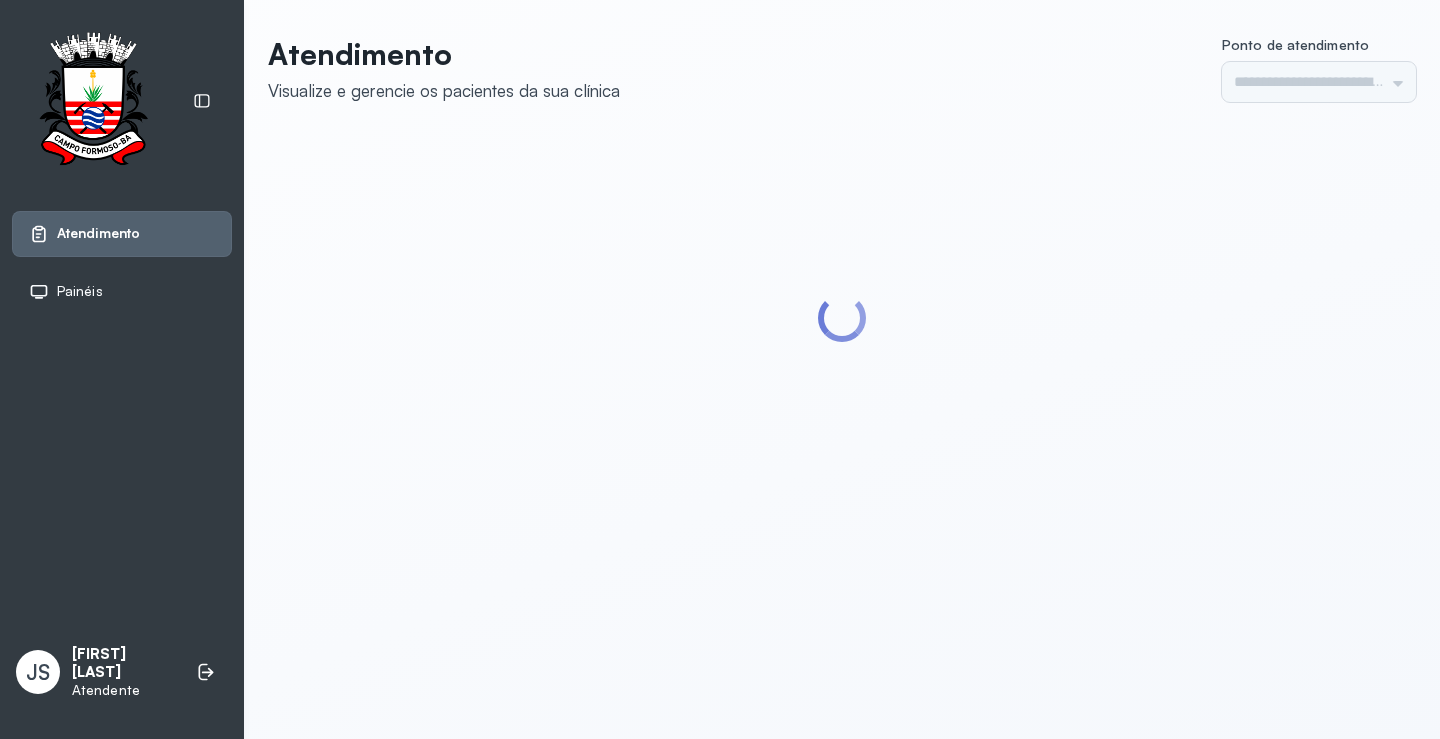 scroll, scrollTop: 0, scrollLeft: 0, axis: both 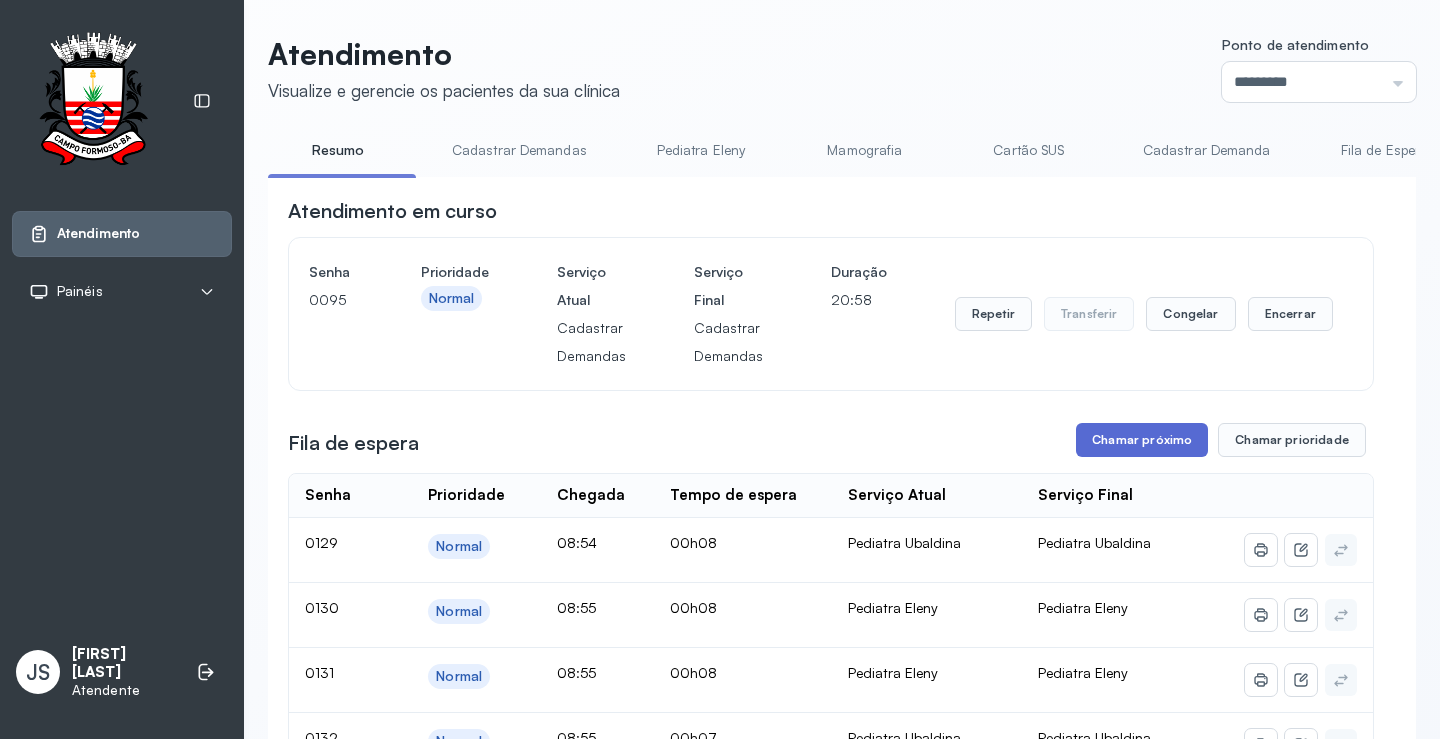 click on "Chamar próximo" at bounding box center [1142, 440] 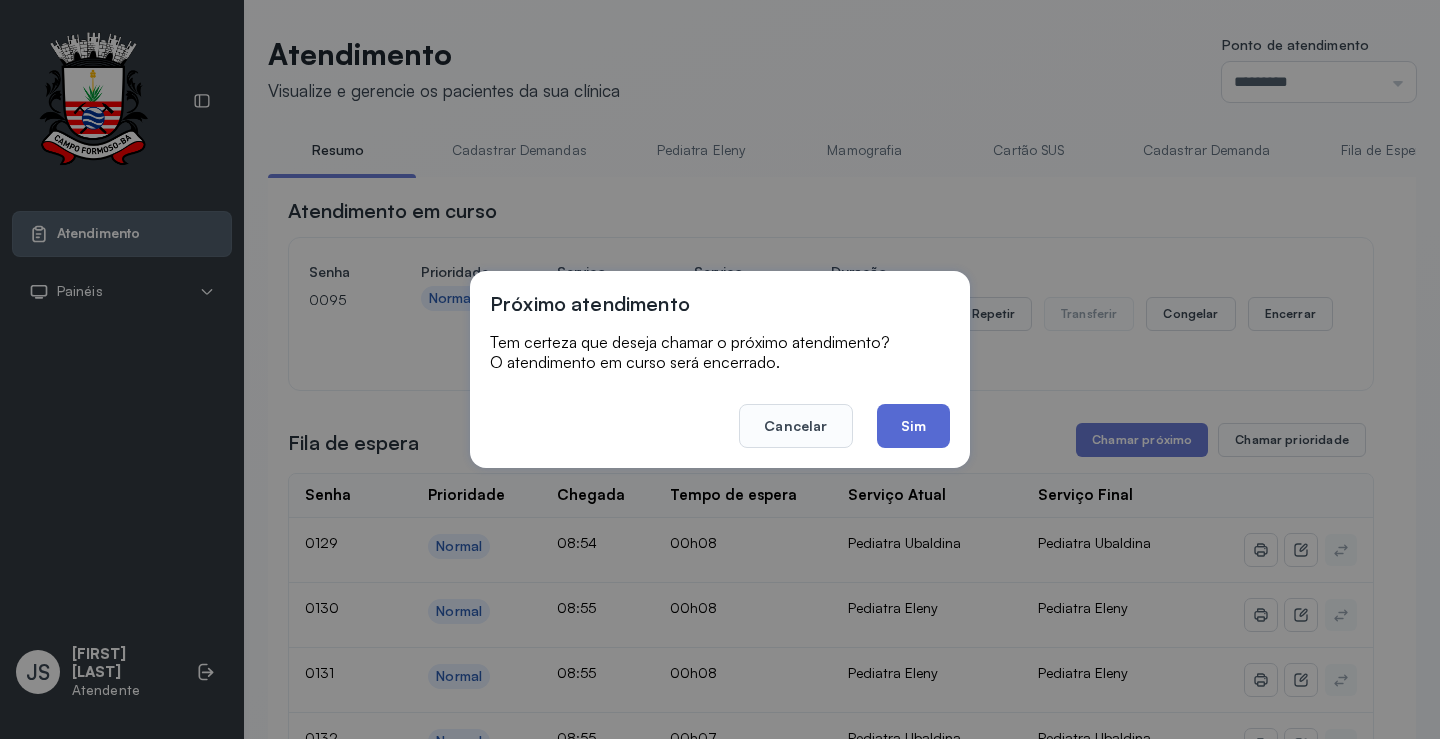 click on "Sim" 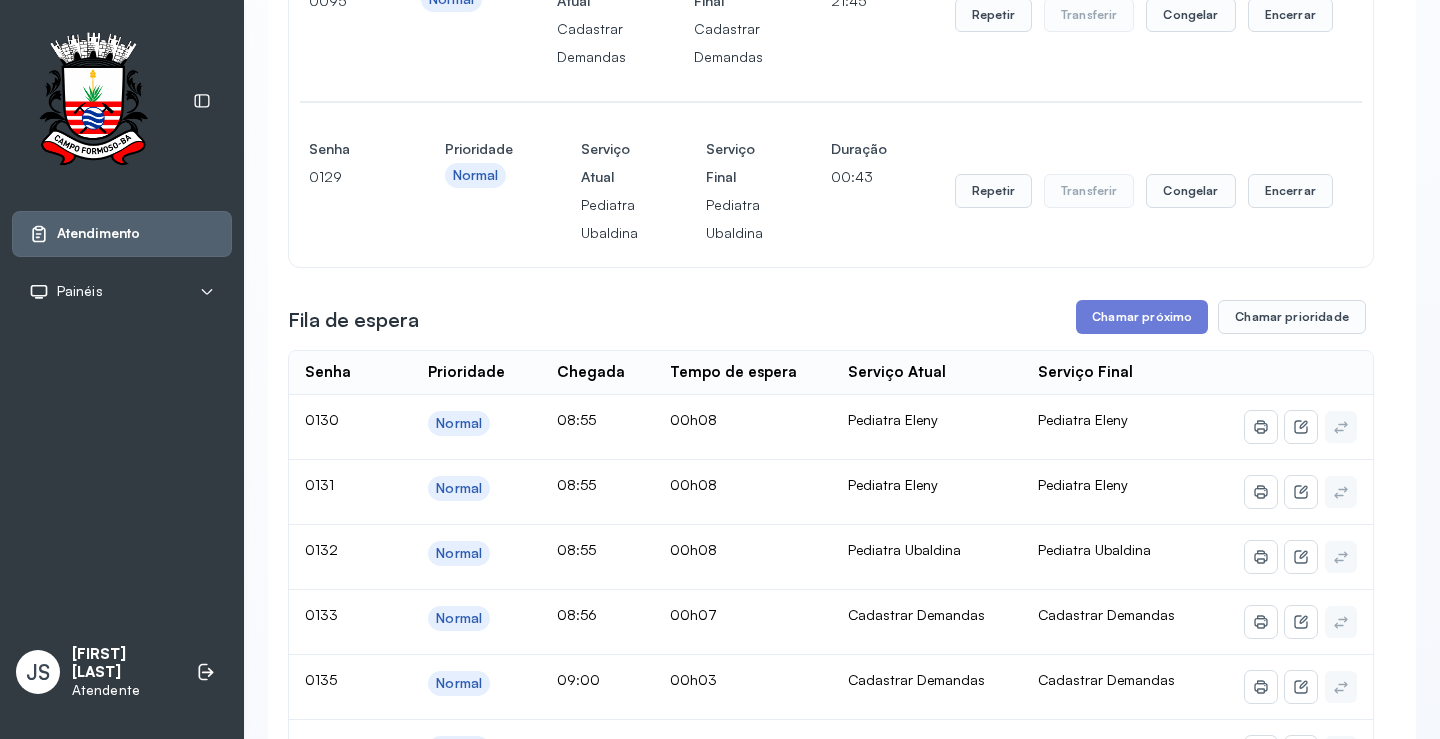 scroll, scrollTop: 300, scrollLeft: 0, axis: vertical 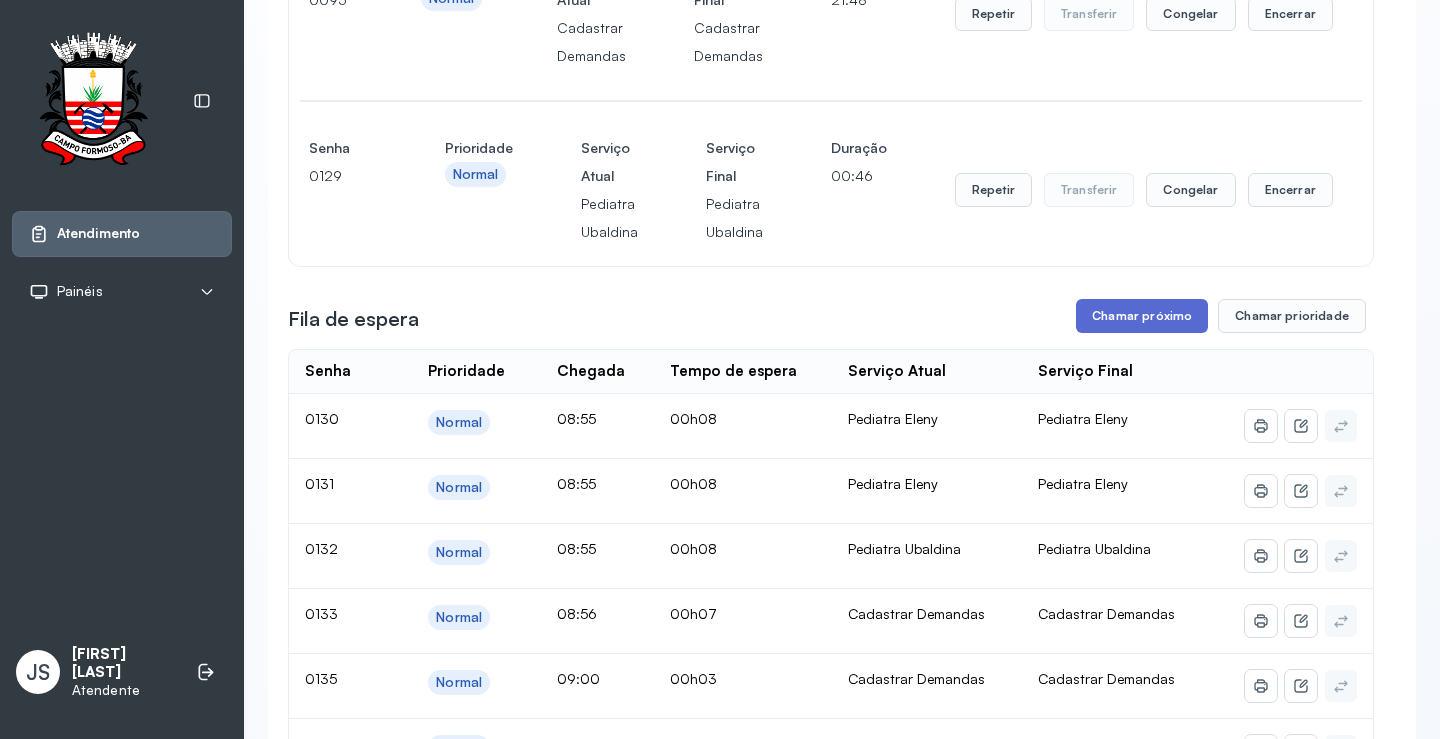 click on "Chamar próximo" at bounding box center (1142, 316) 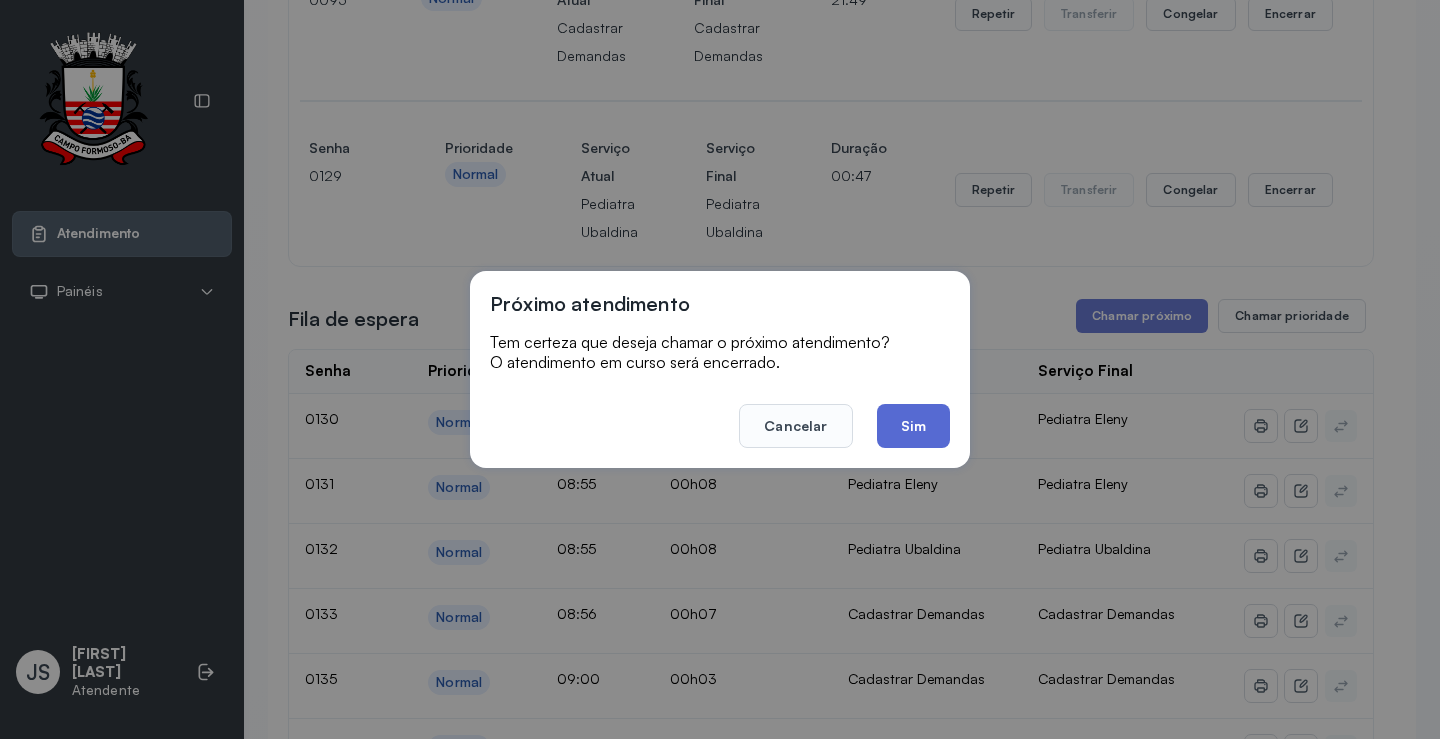 click on "Sim" 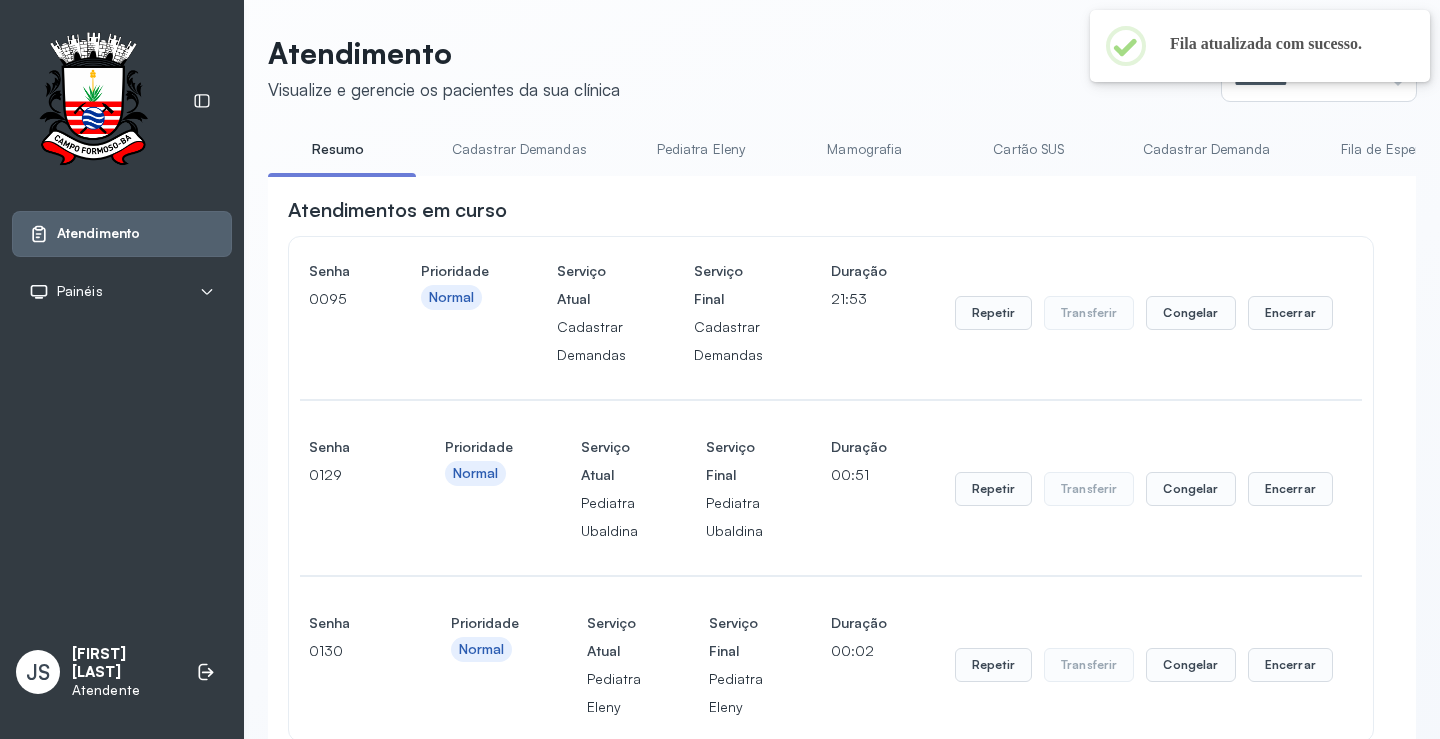 scroll, scrollTop: 300, scrollLeft: 0, axis: vertical 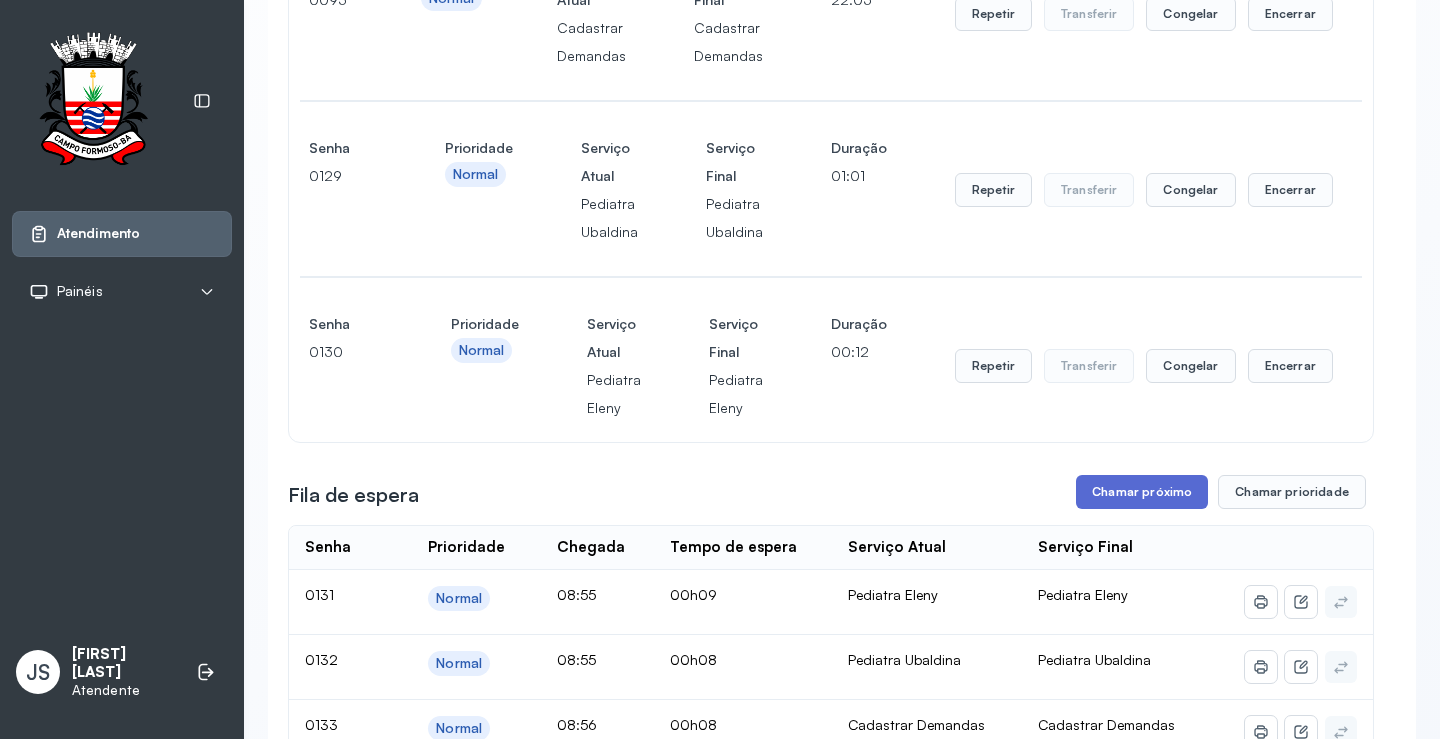 click on "Chamar próximo" at bounding box center (1142, 492) 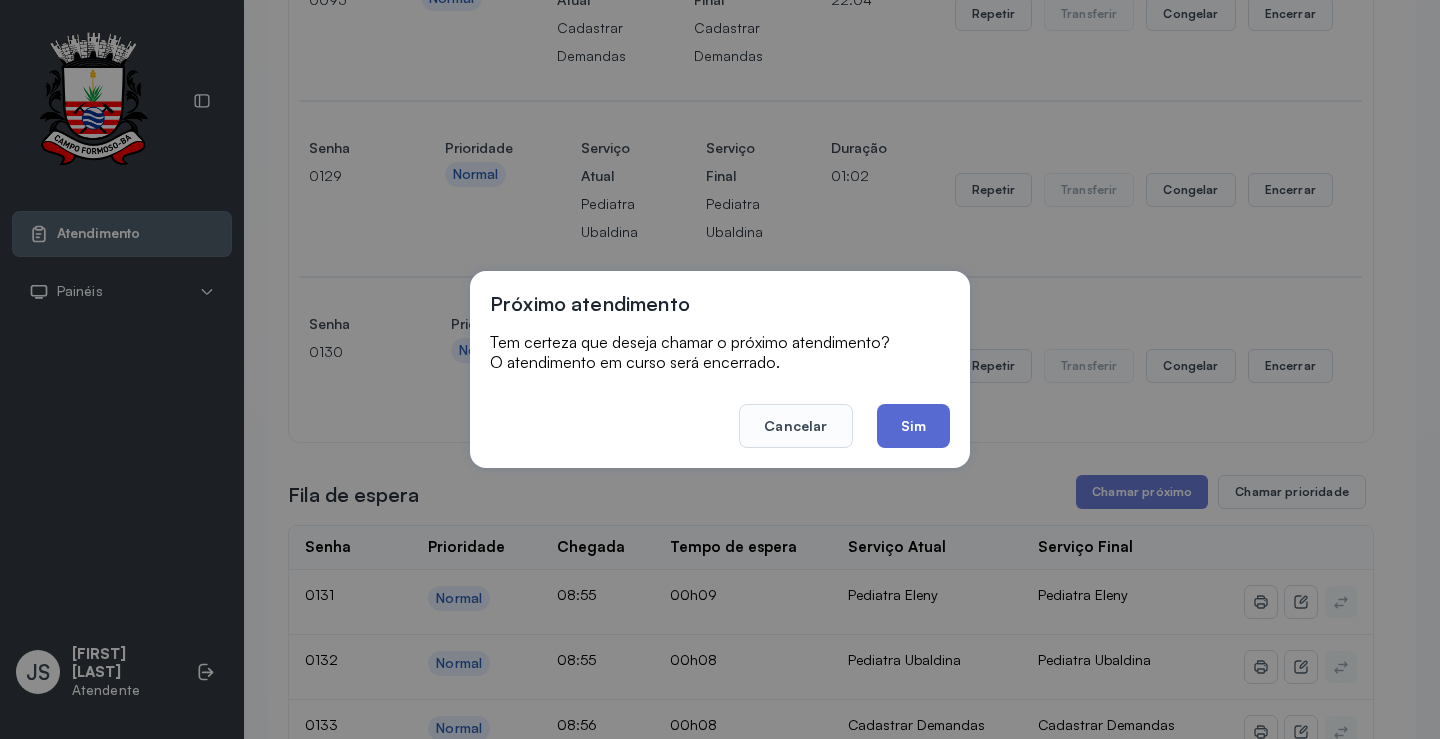 click on "Sim" 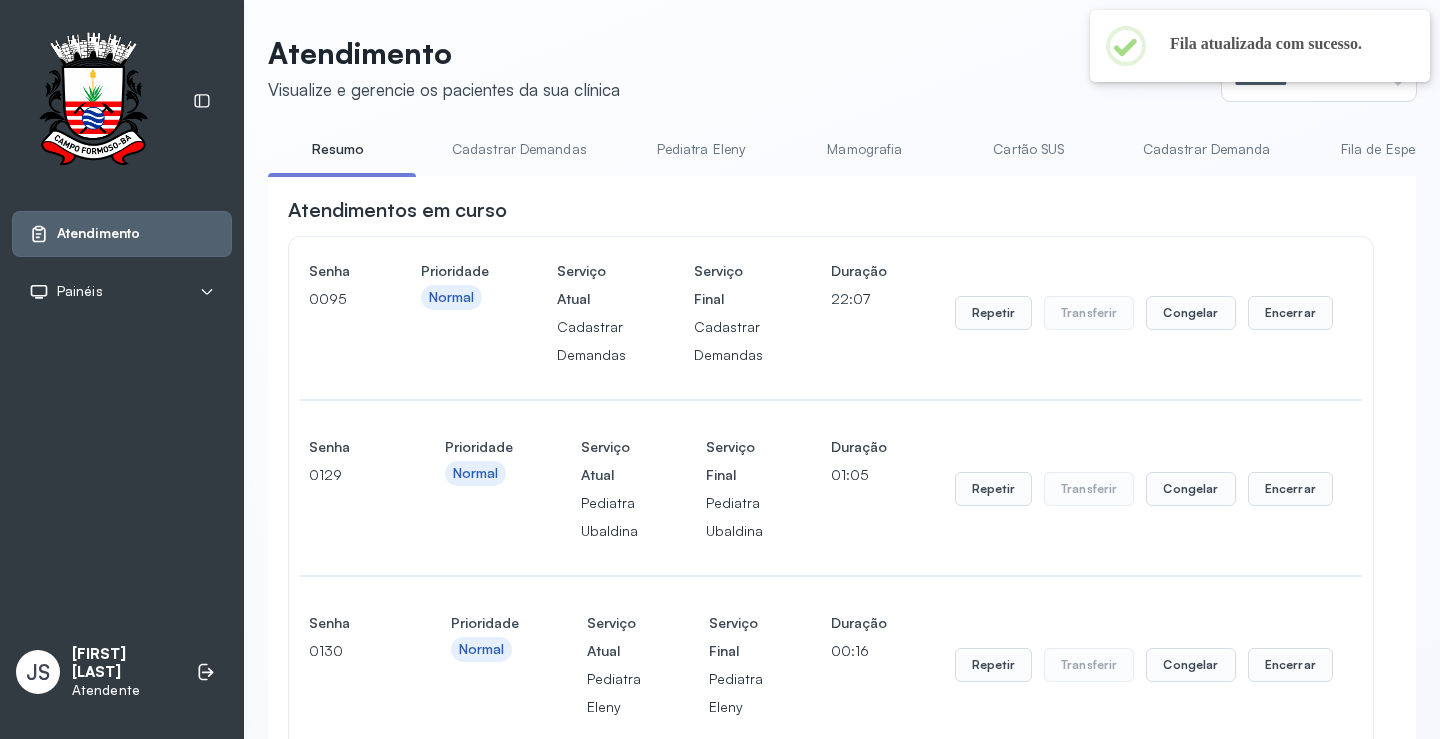 scroll, scrollTop: 300, scrollLeft: 0, axis: vertical 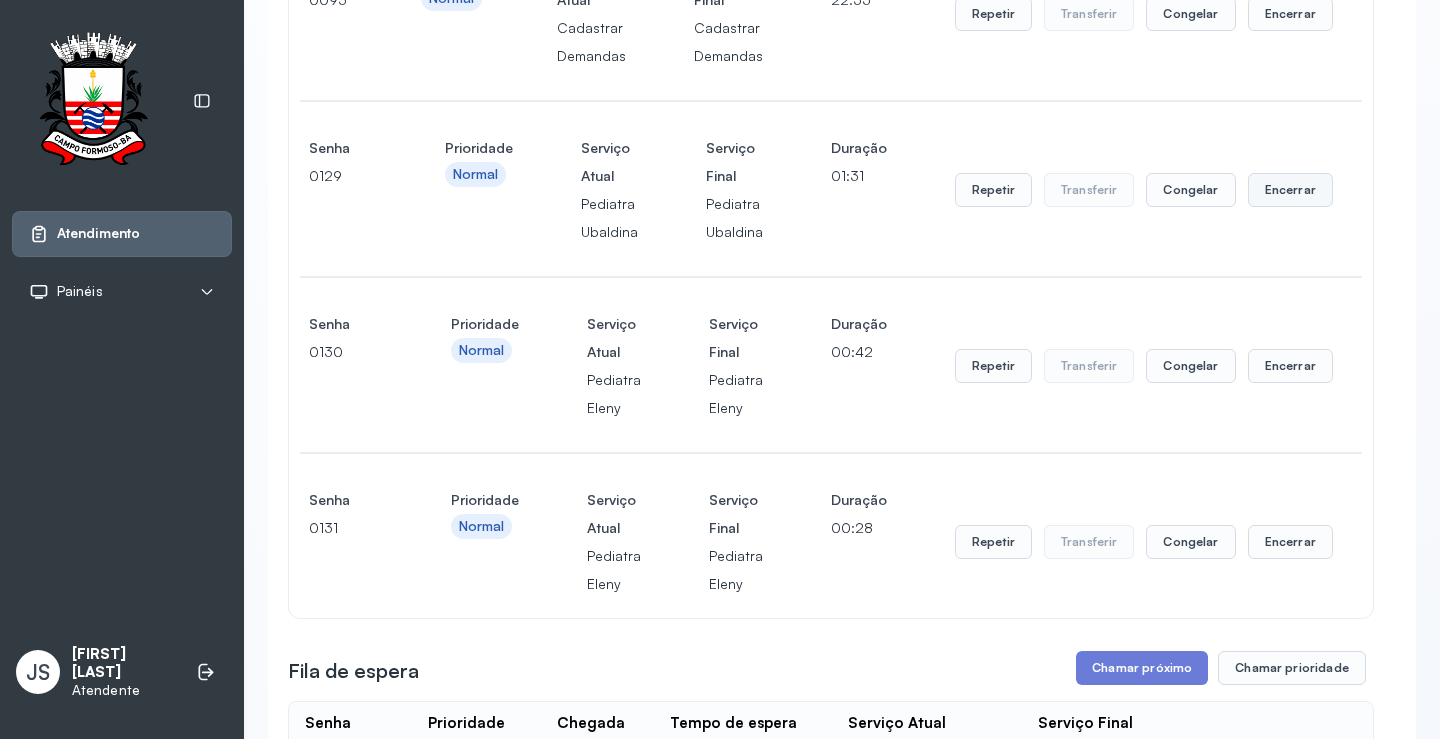 click on "Encerrar" at bounding box center [1290, 14] 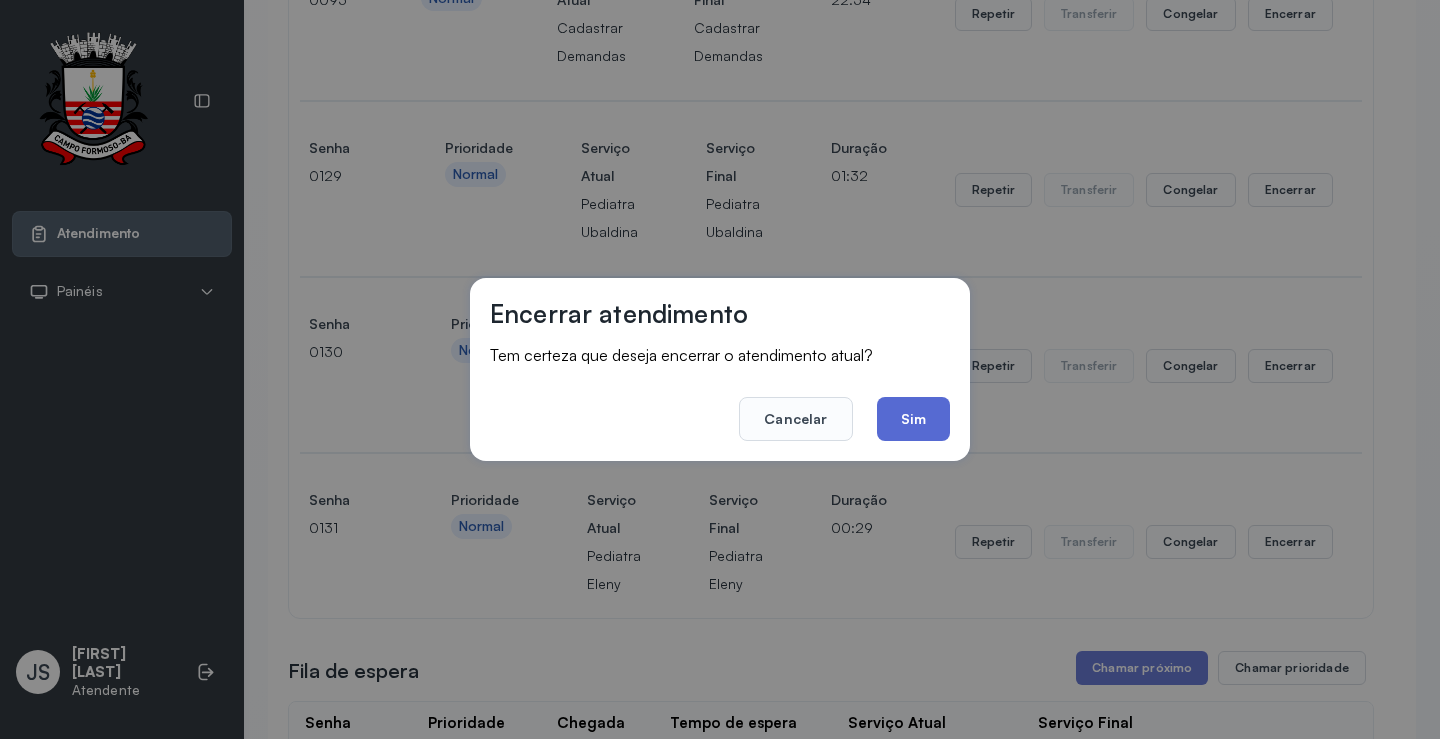 click on "Sim" 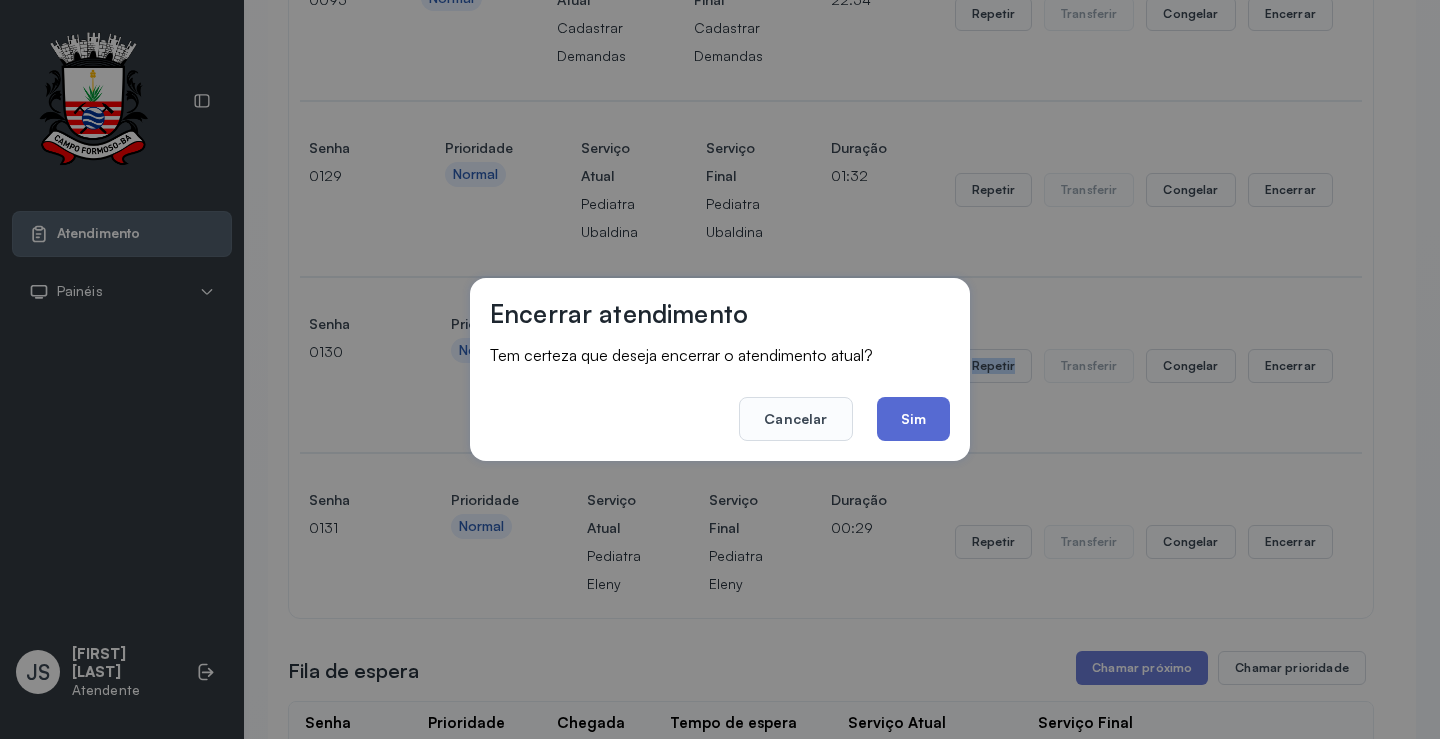 click on "Senha 0130 Prioridade Normal Serviço Atual Pediatra Eleny Serviço Final Pediatra Eleny Duração 00:43 Repetir Transferir Congelar Encerrar" at bounding box center [831, 366] 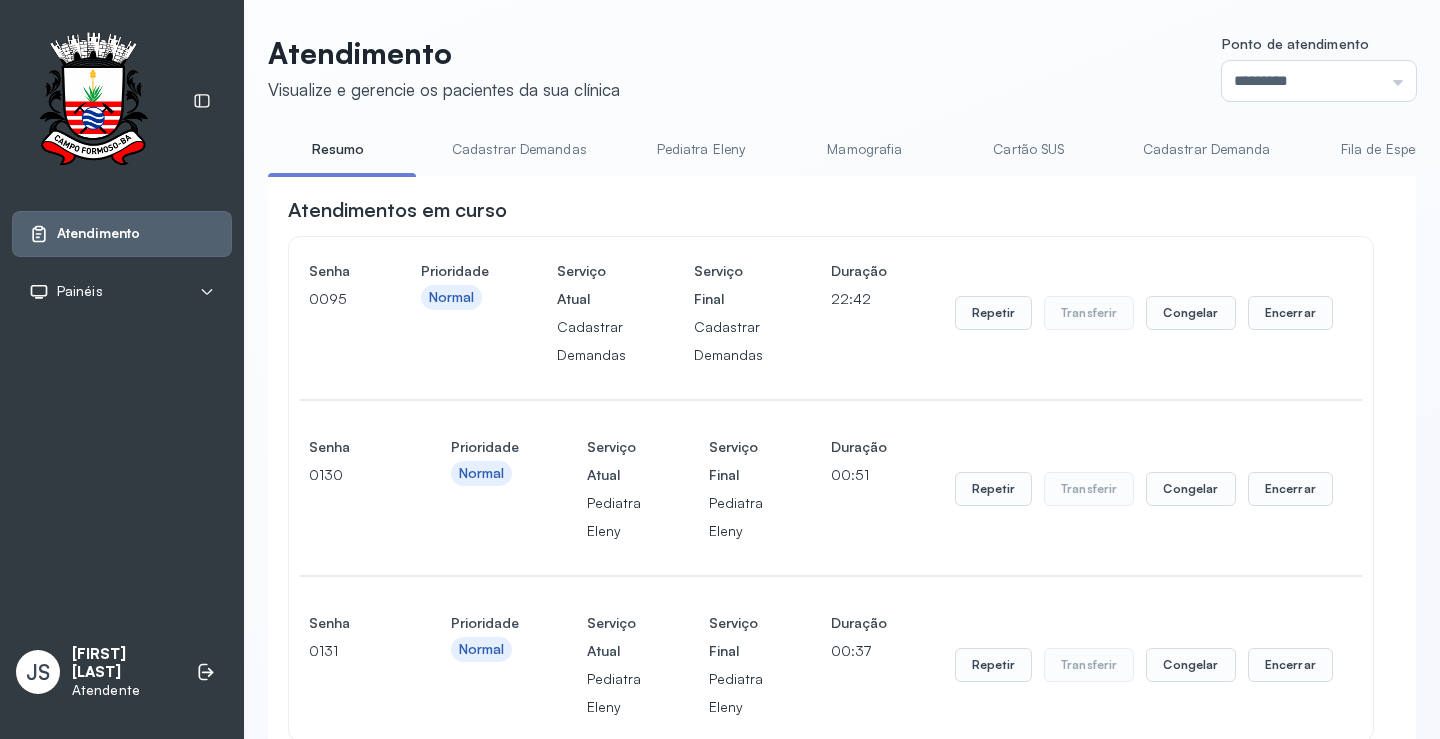 scroll, scrollTop: 300, scrollLeft: 0, axis: vertical 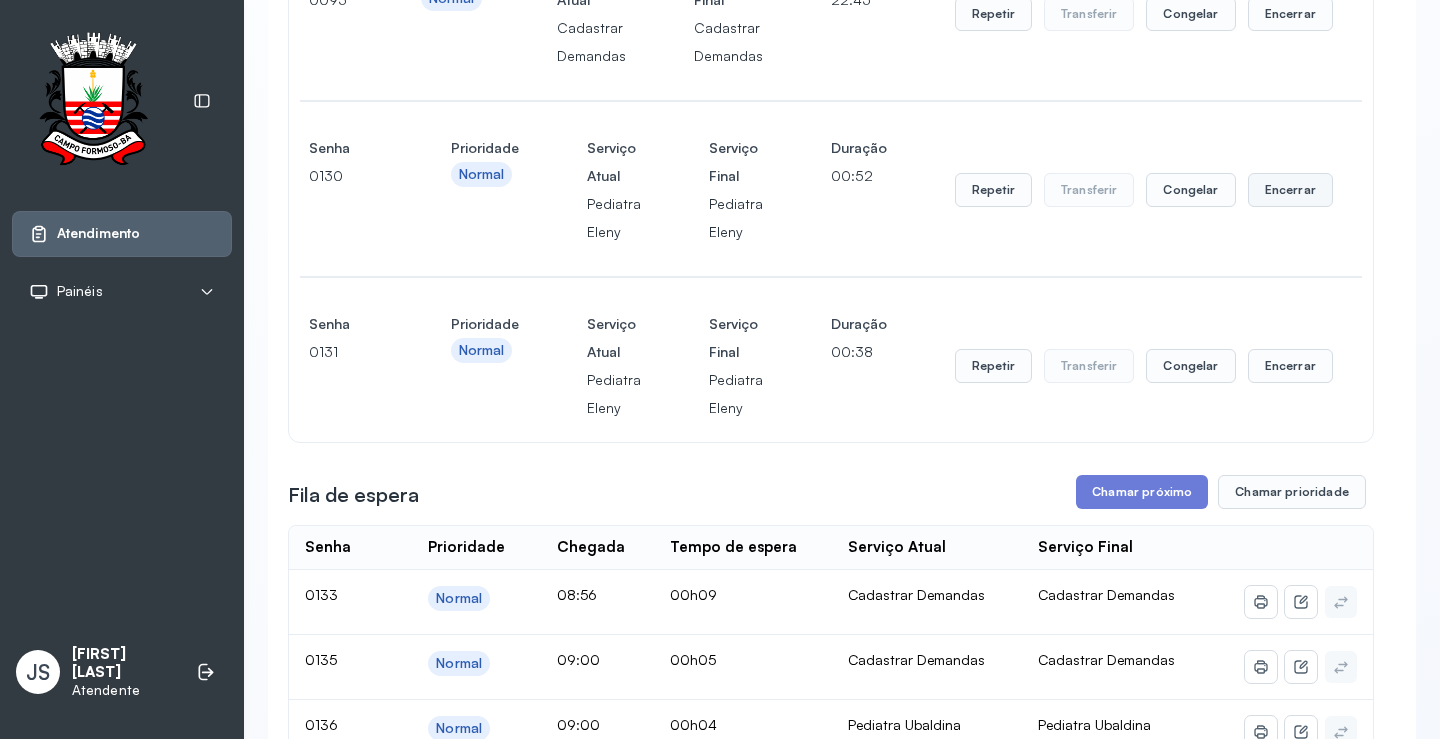 click on "Encerrar" at bounding box center [1290, 14] 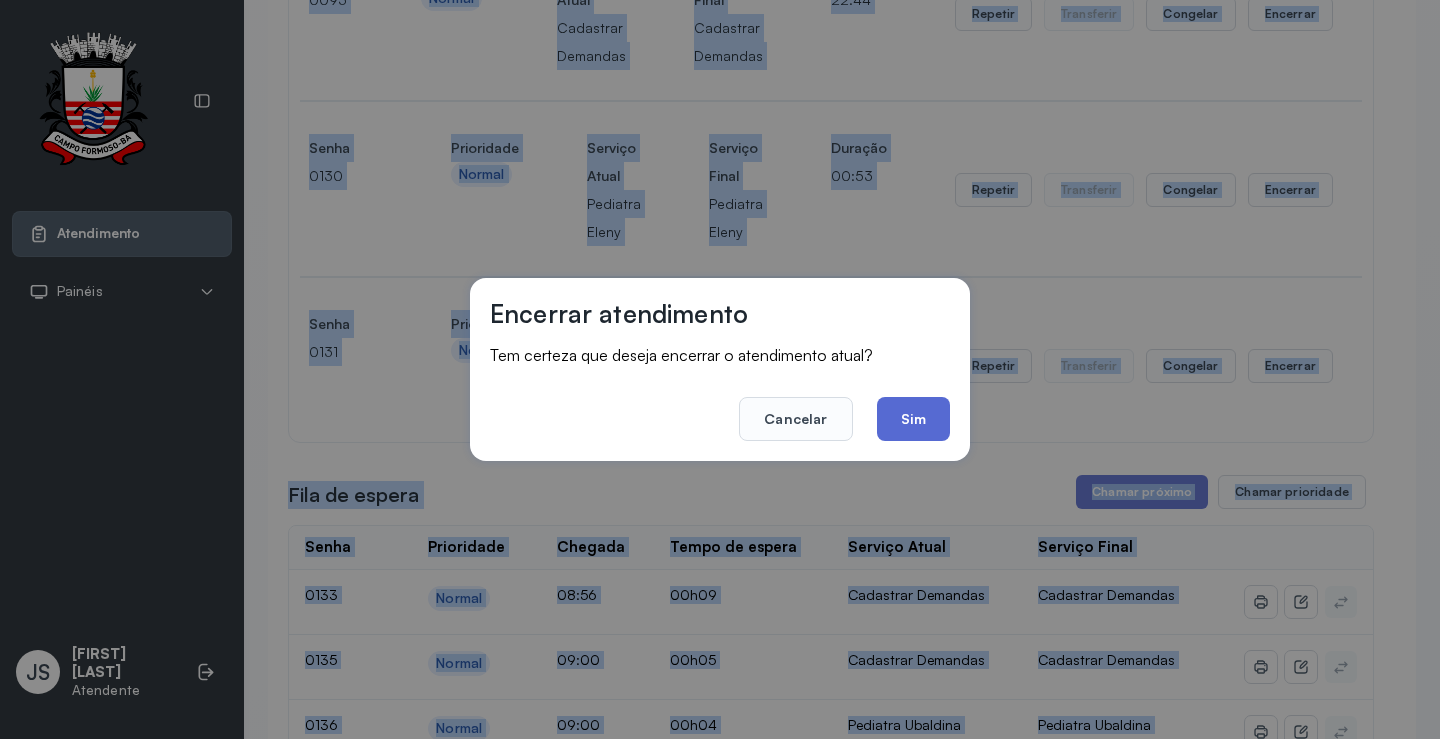 click on "Sim" 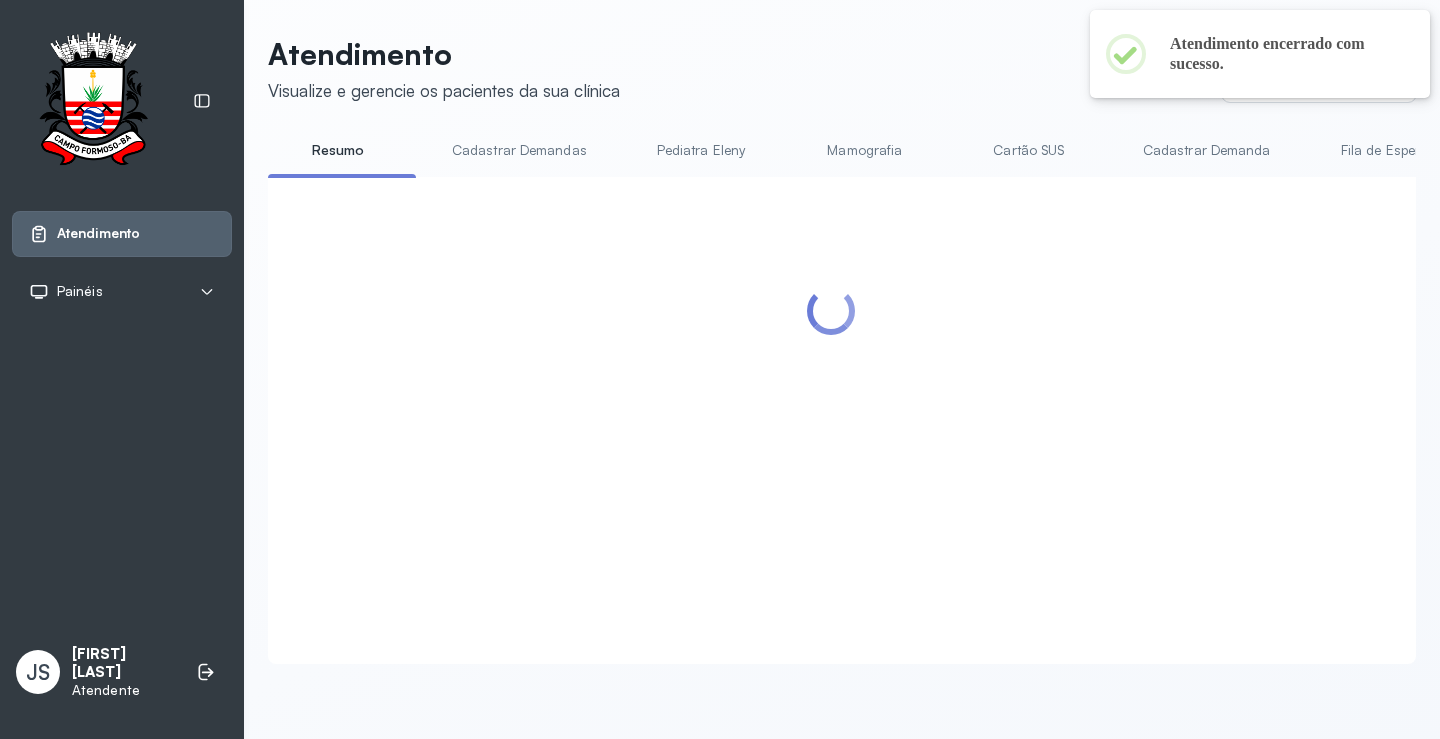 scroll, scrollTop: 300, scrollLeft: 0, axis: vertical 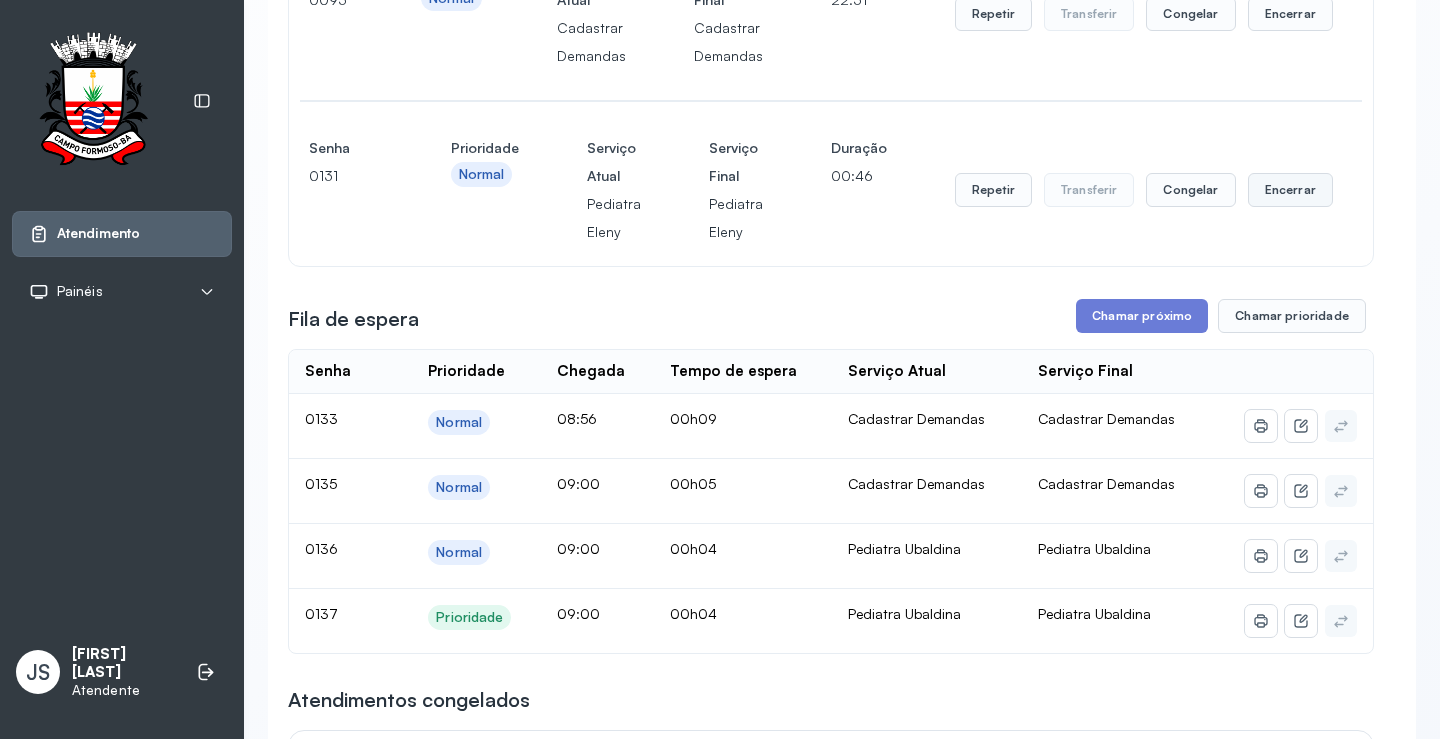 click on "Encerrar" at bounding box center [1290, 14] 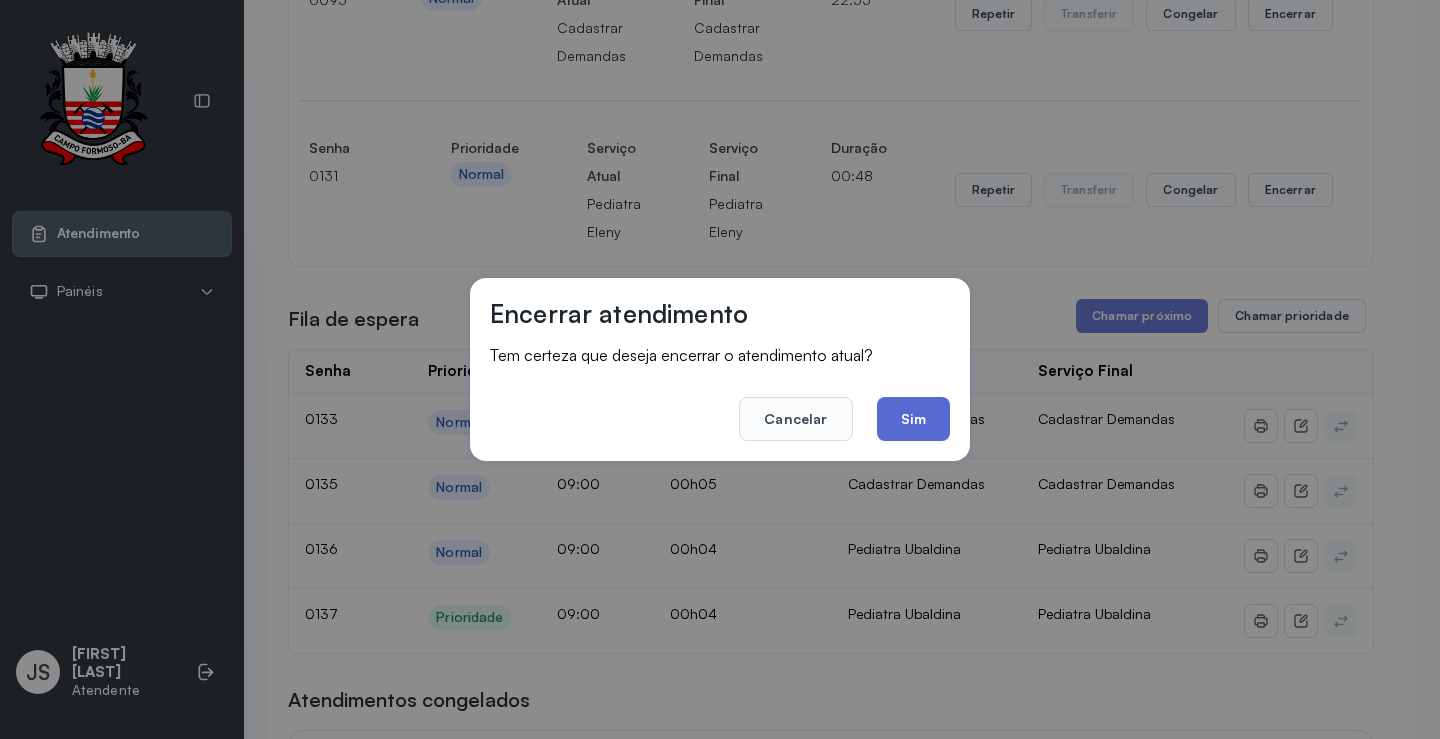 click on "Sim" 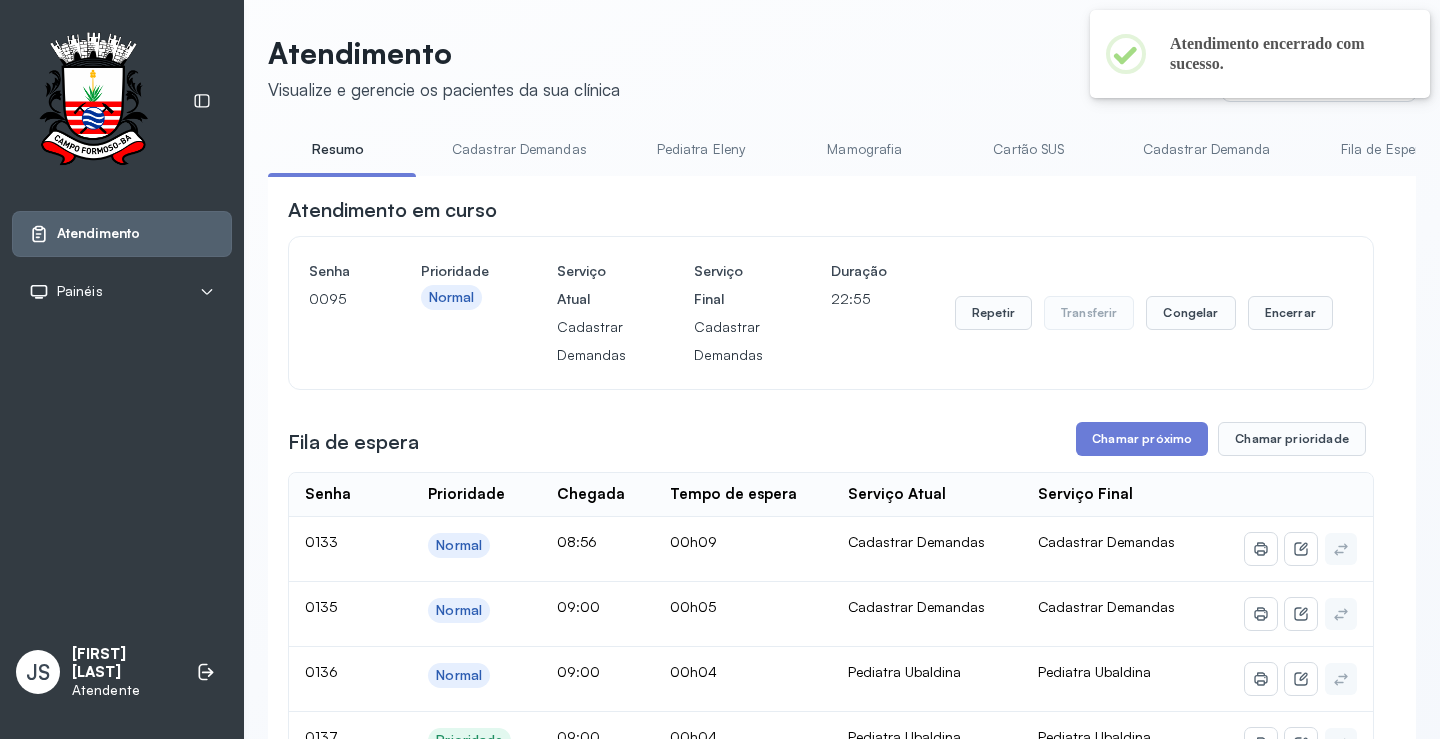 scroll, scrollTop: 300, scrollLeft: 0, axis: vertical 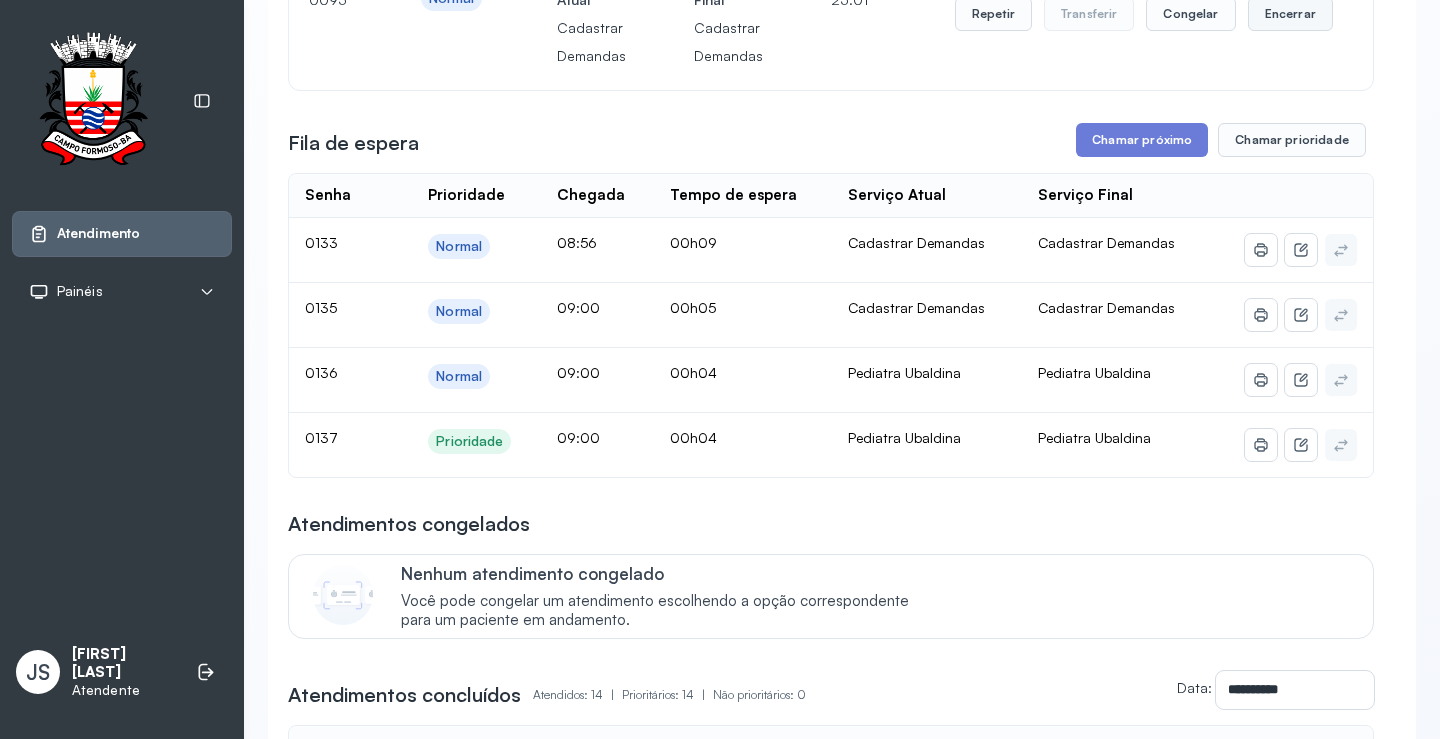 click on "Encerrar" at bounding box center (1290, 14) 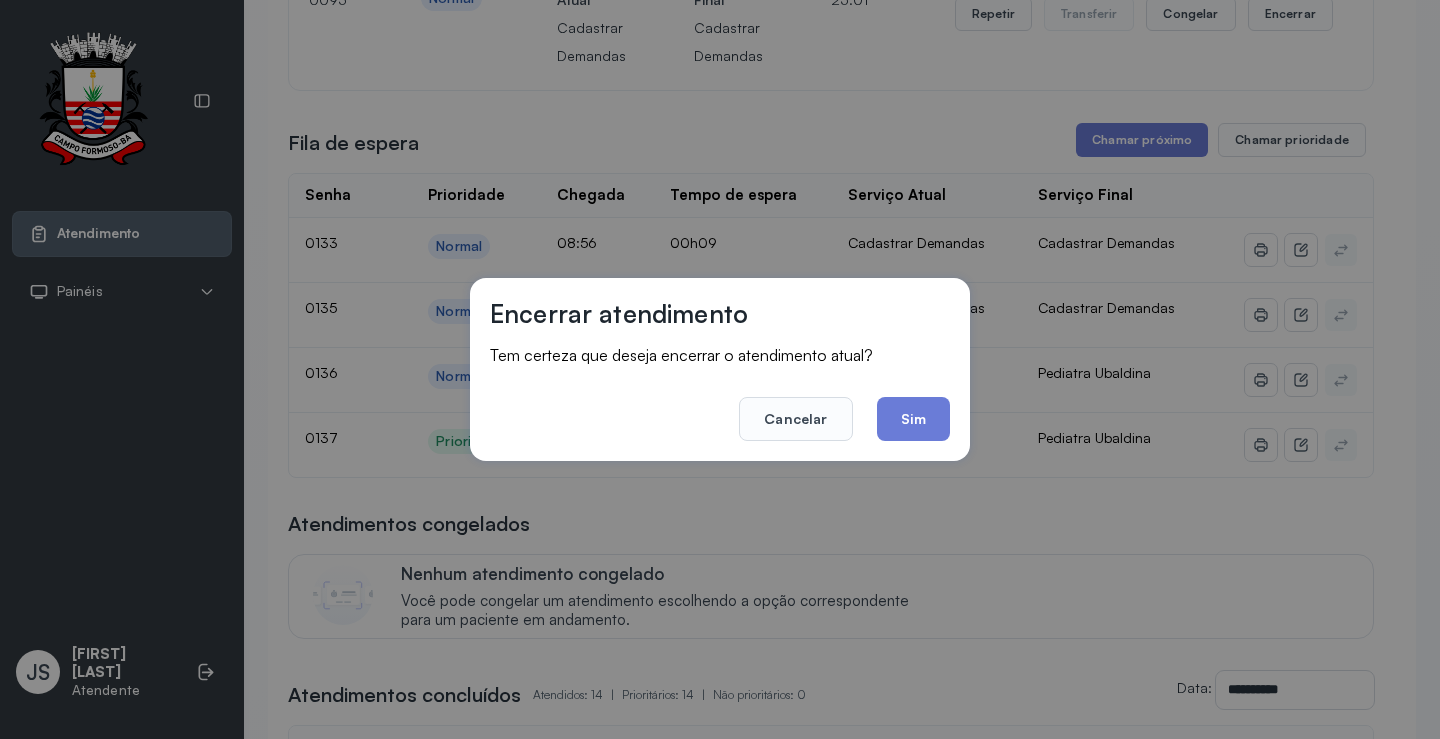 scroll, scrollTop: 1, scrollLeft: 0, axis: vertical 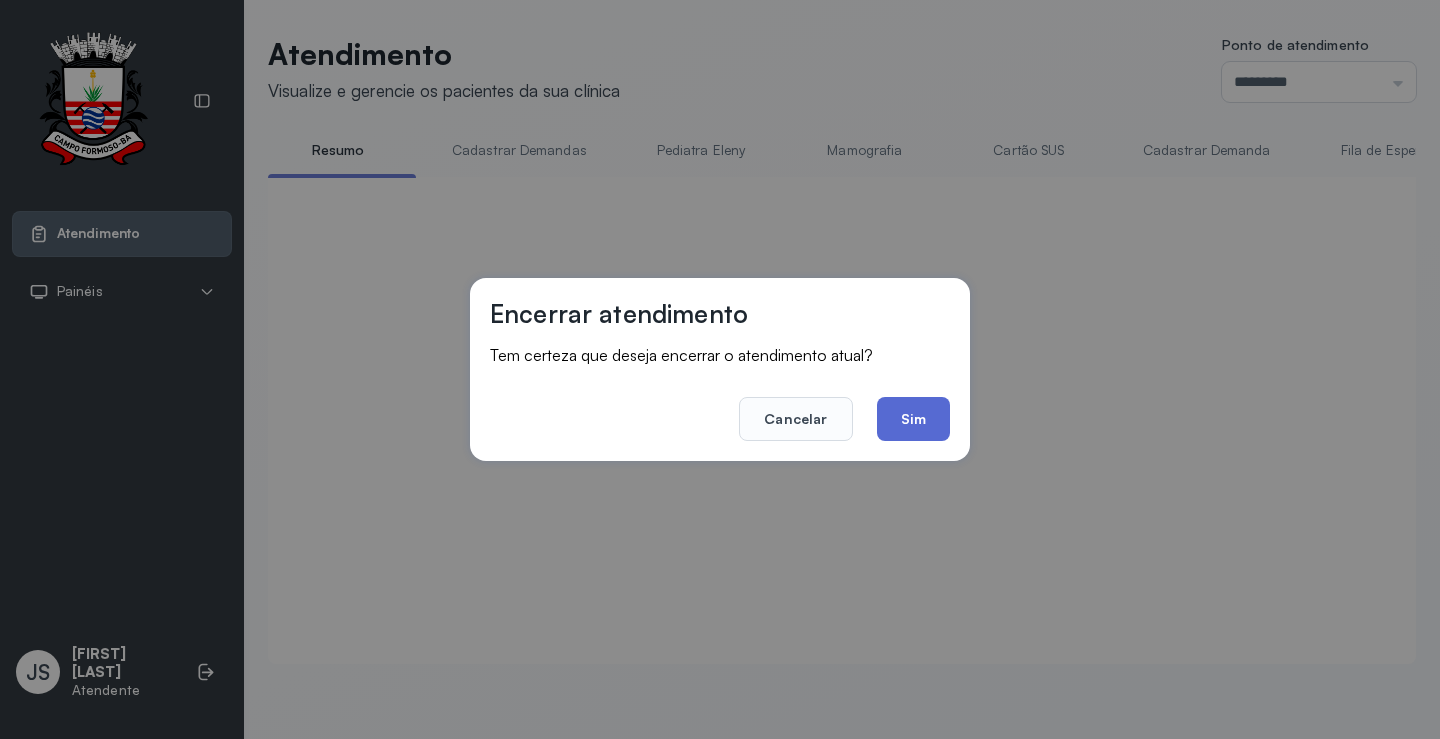 click on "Sim" 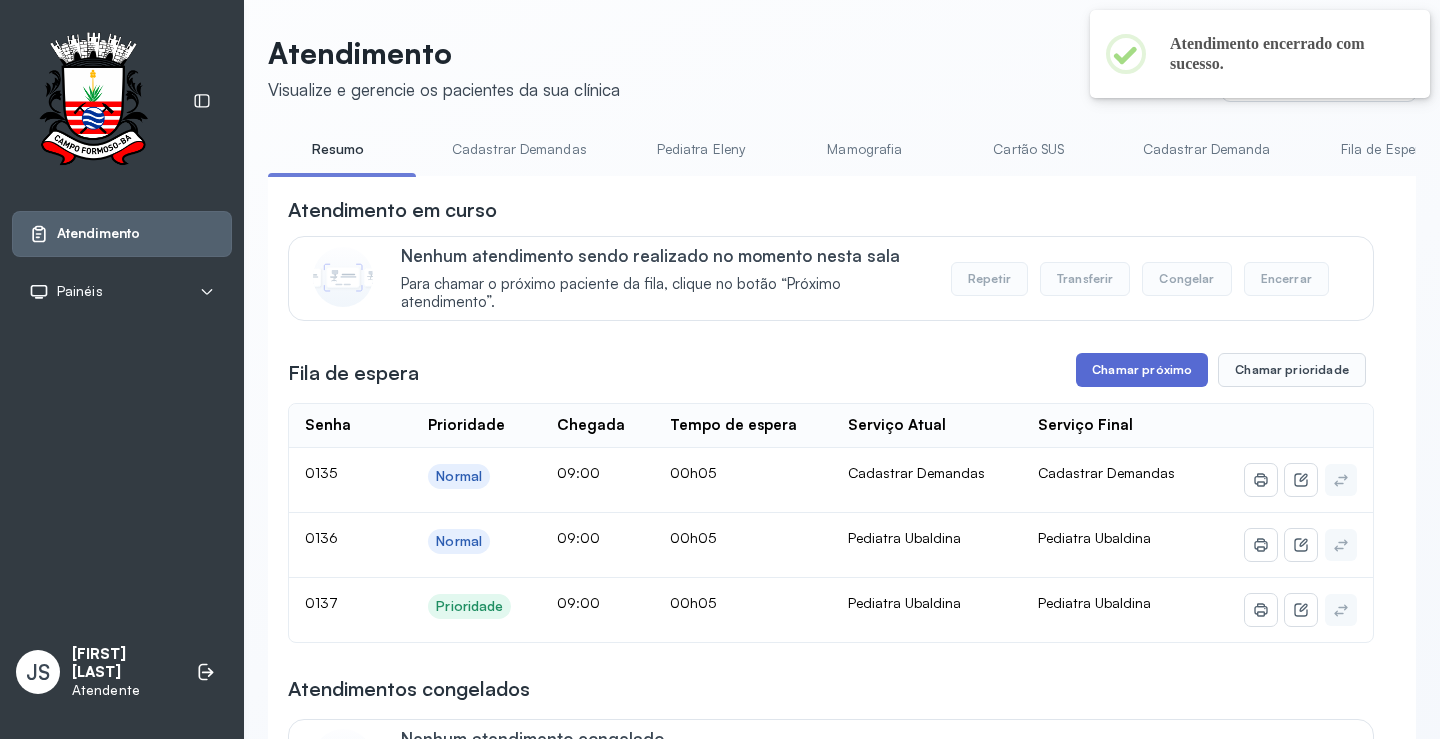 click on "Chamar próximo" at bounding box center (1142, 370) 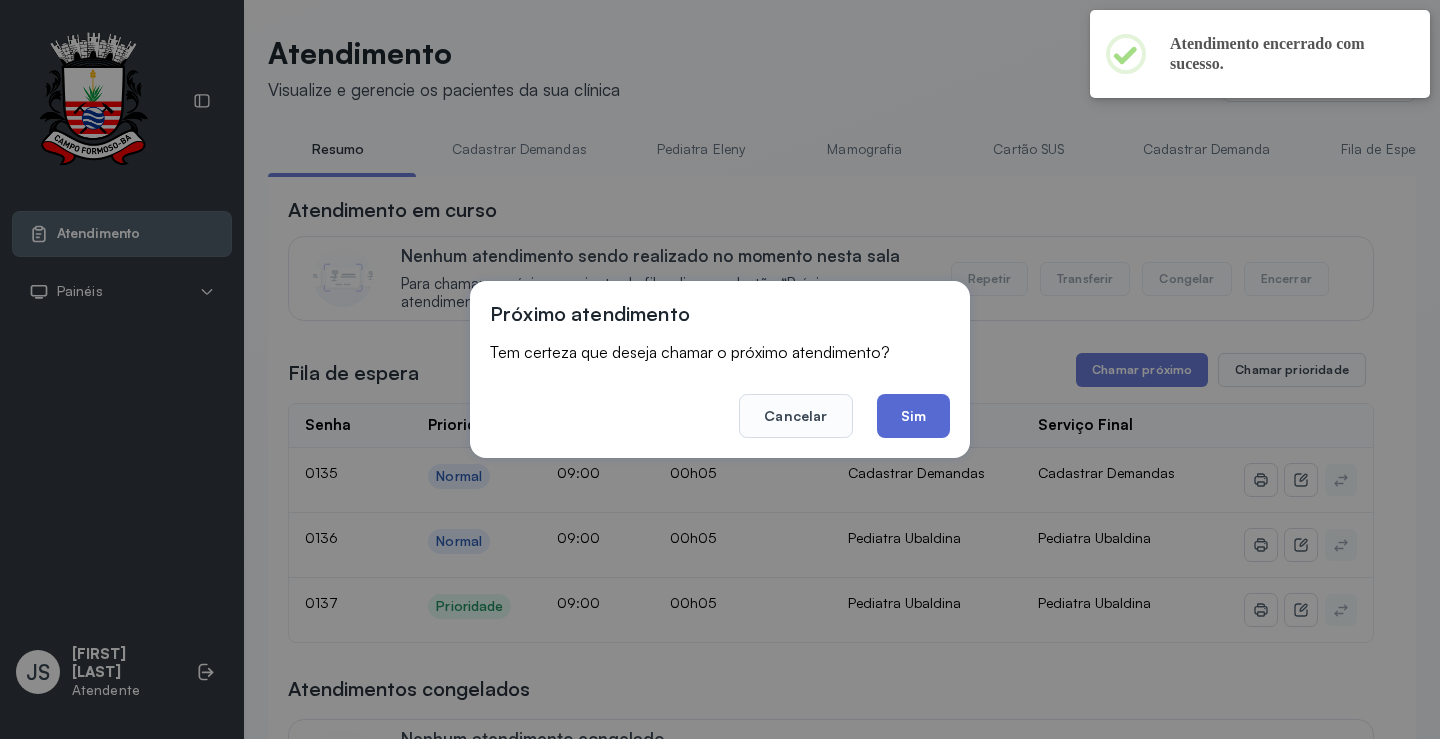 click on "Sim" 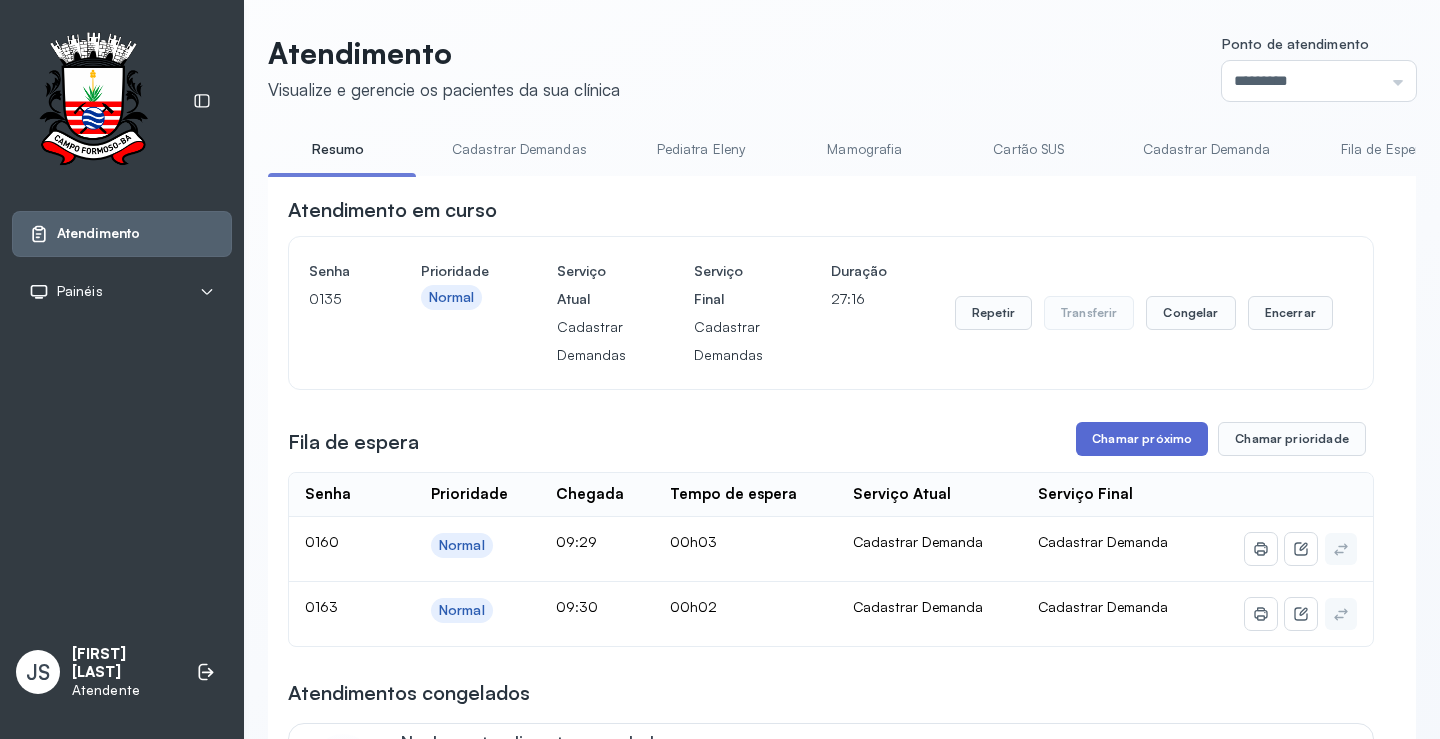 click on "Chamar próximo" at bounding box center [1142, 439] 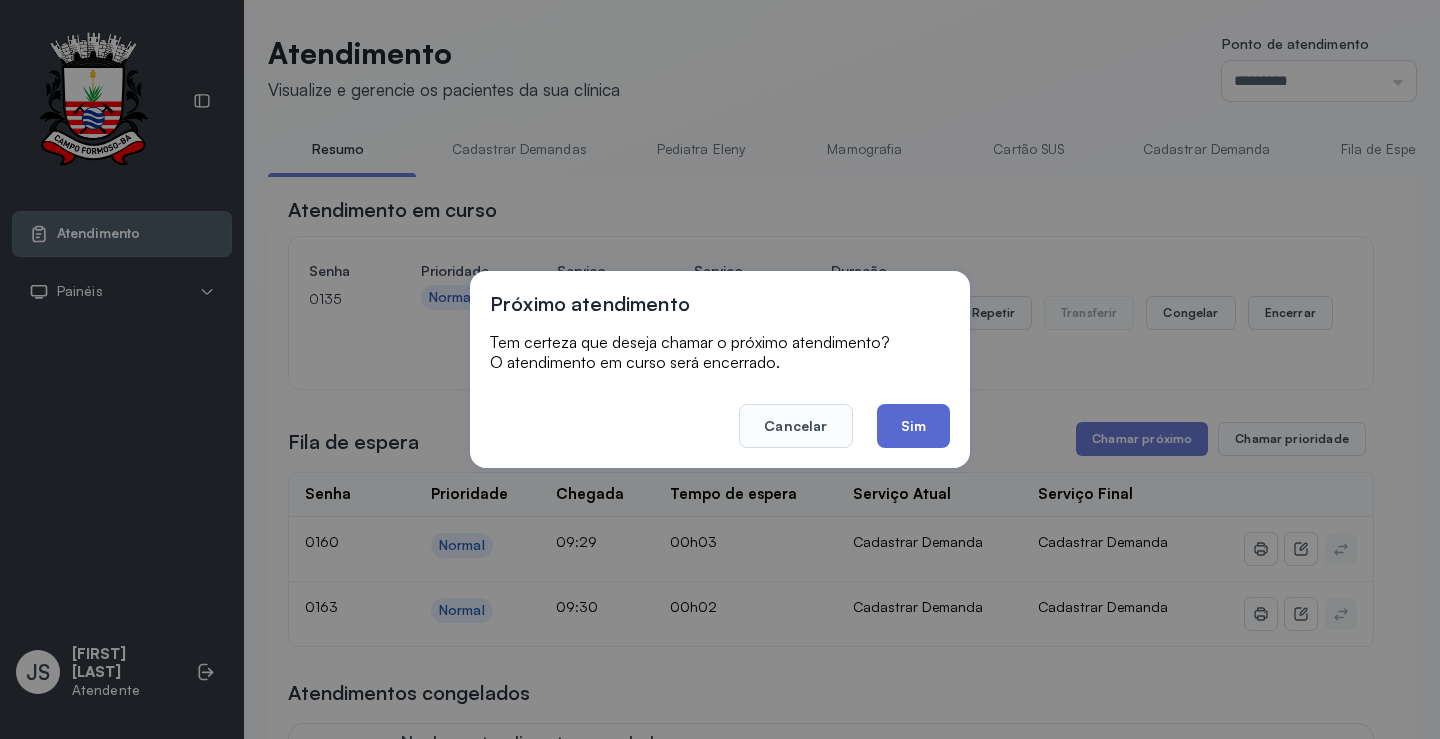 click on "Sim" 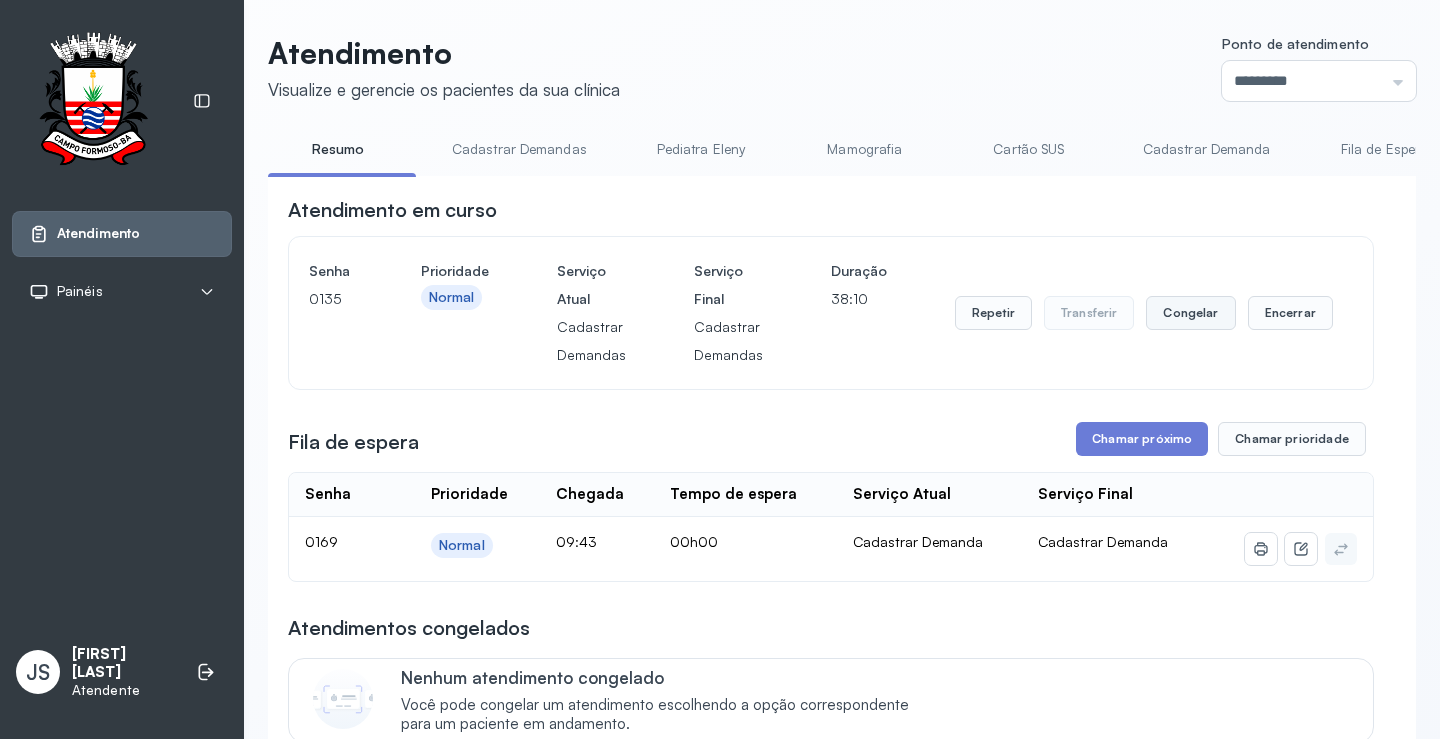 scroll, scrollTop: 101, scrollLeft: 0, axis: vertical 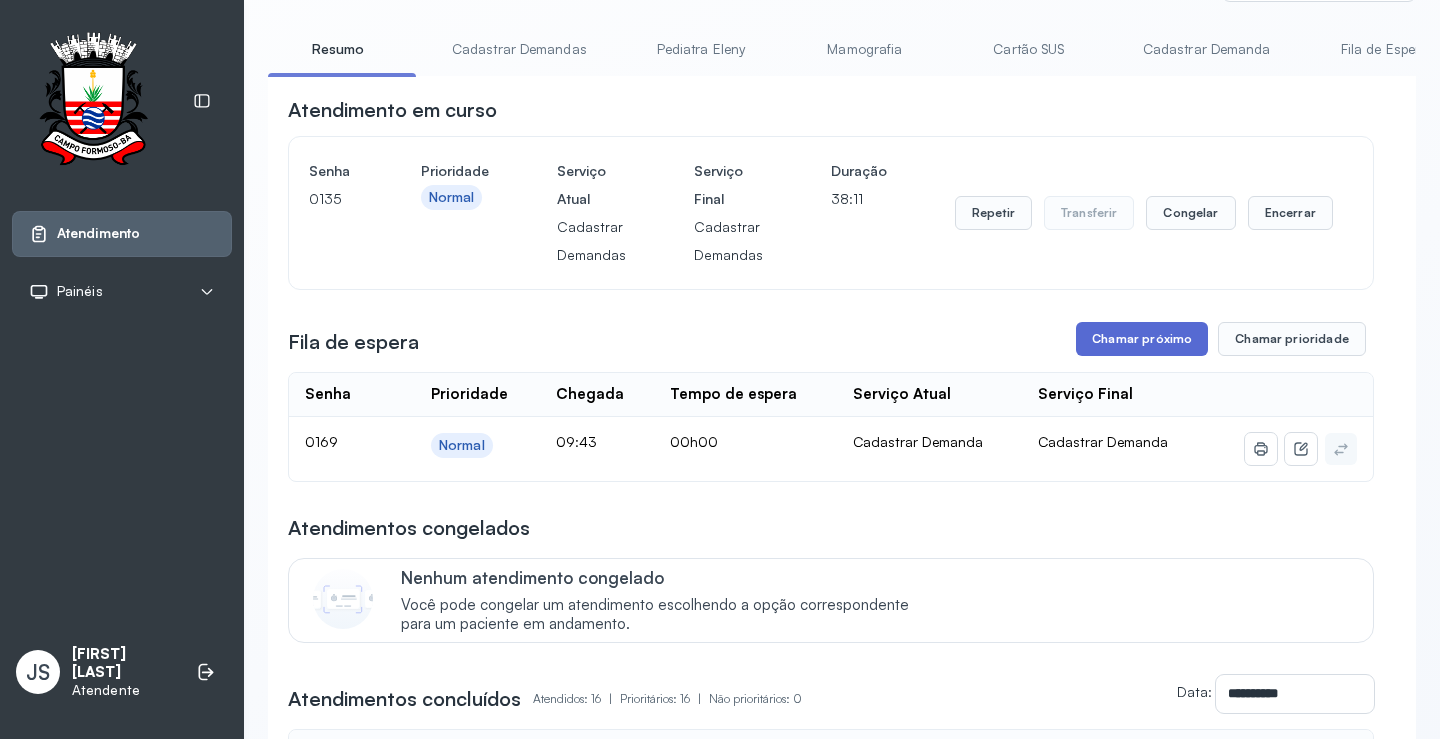 click on "Chamar próximo" at bounding box center [1142, 339] 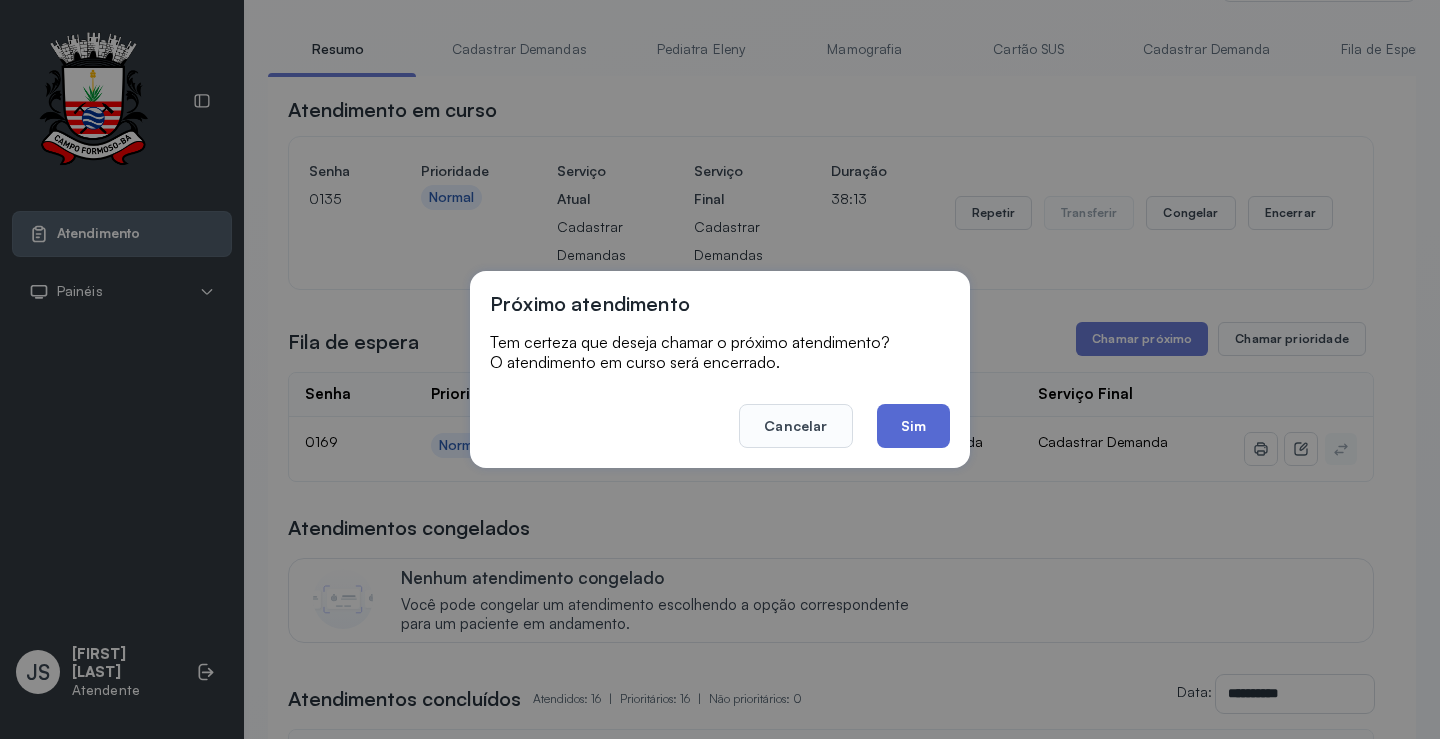 click on "Sim" 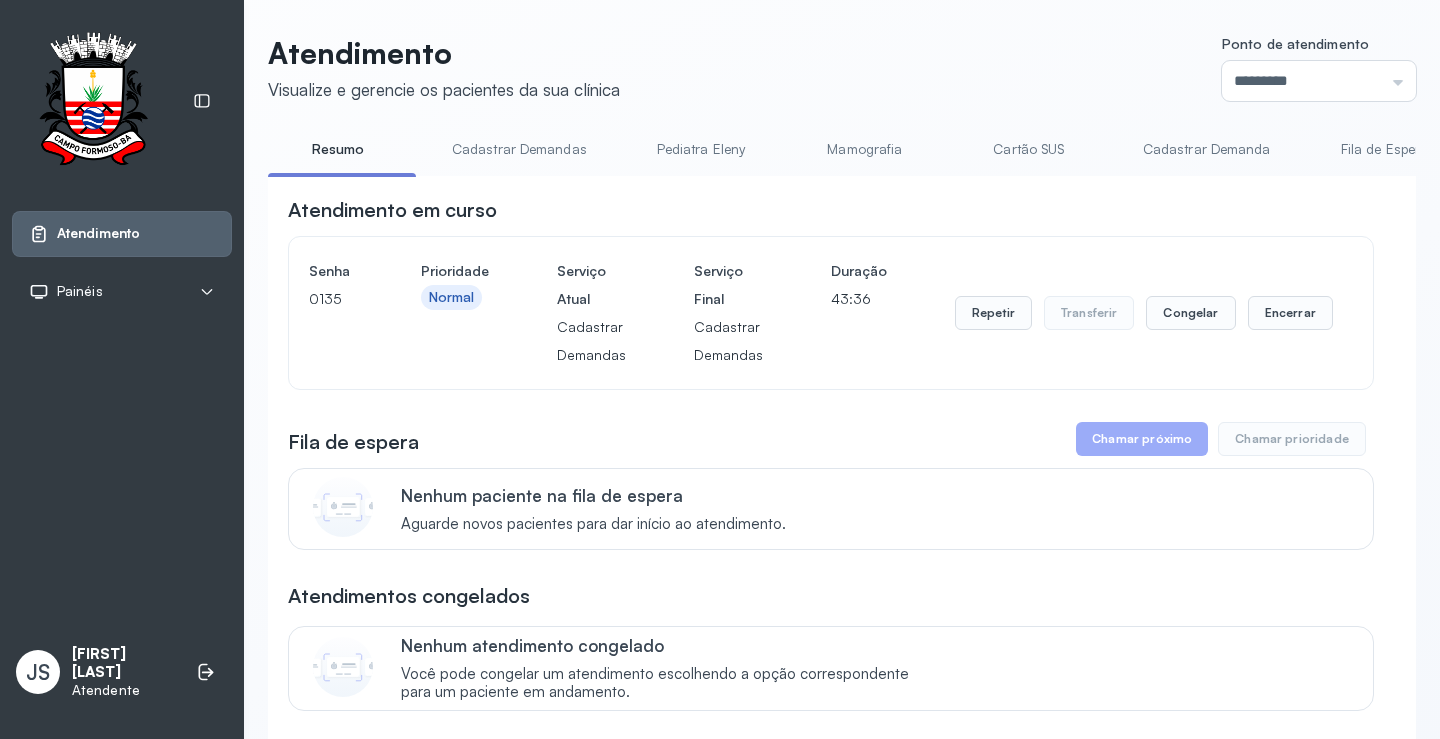 scroll, scrollTop: 101, scrollLeft: 0, axis: vertical 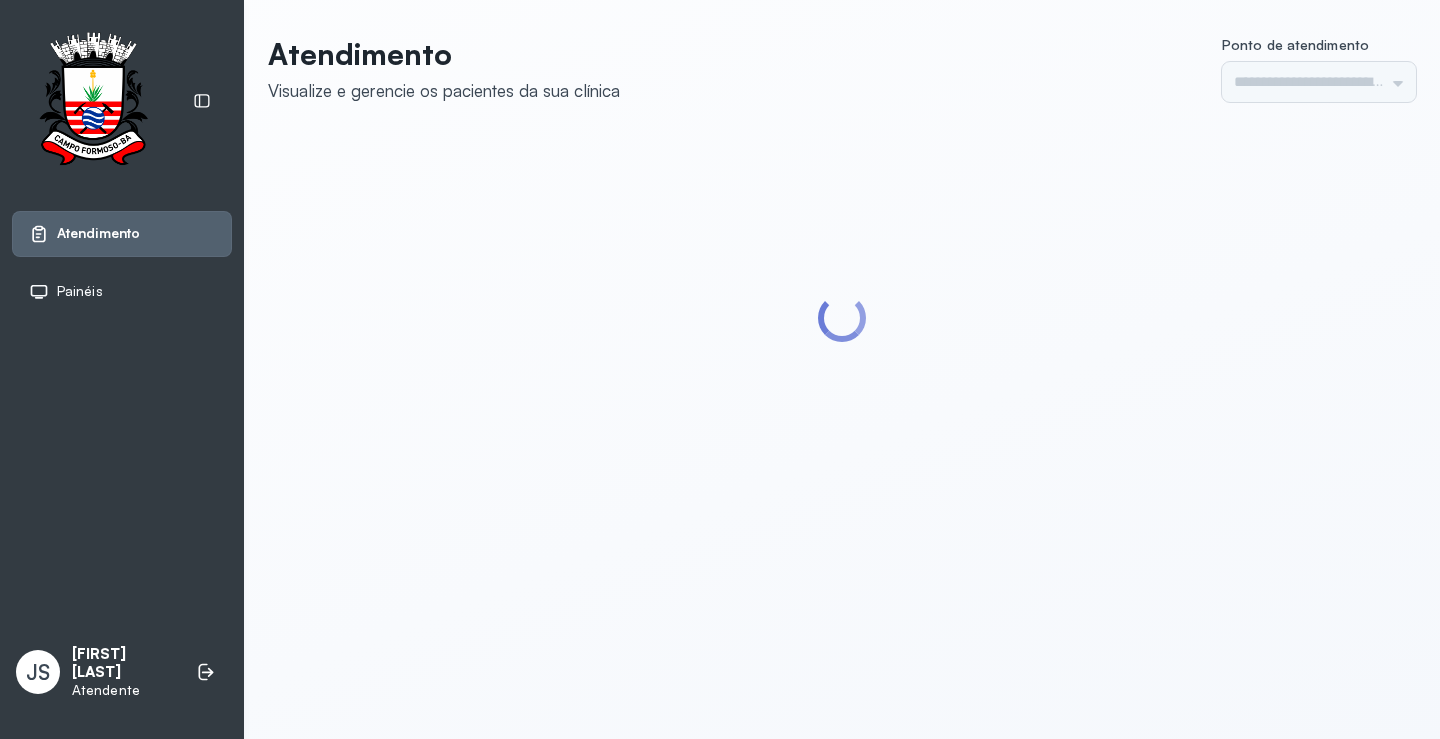 type on "*********" 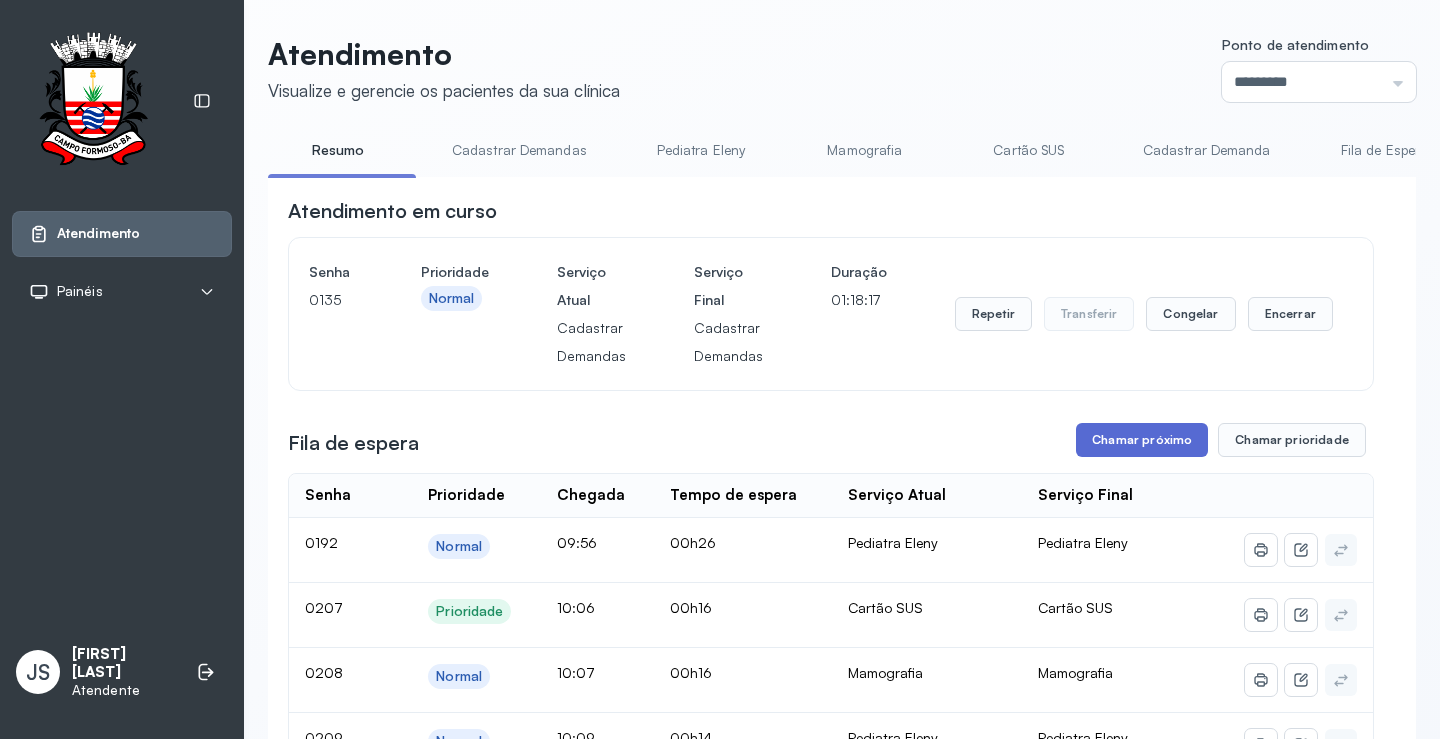 click on "Chamar próximo" at bounding box center [1142, 440] 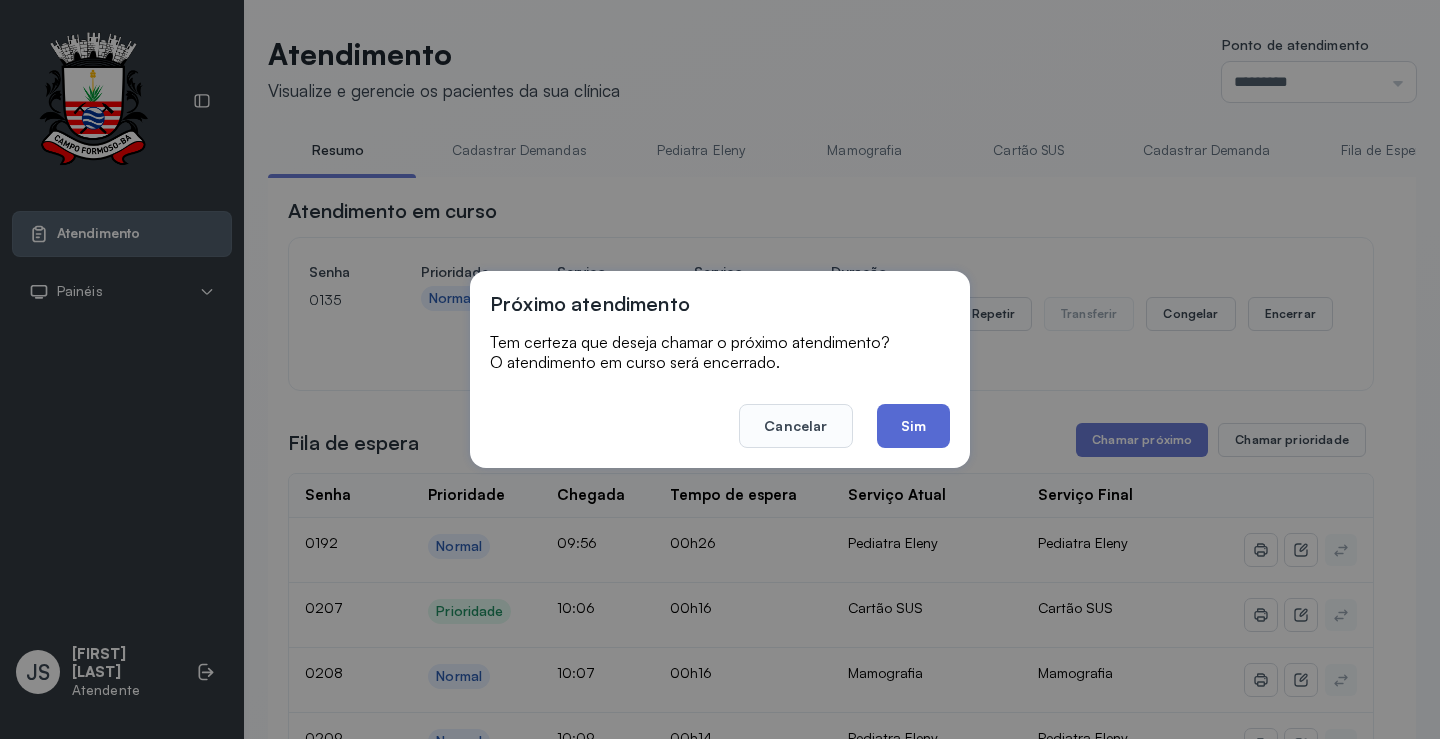 click on "Sim" 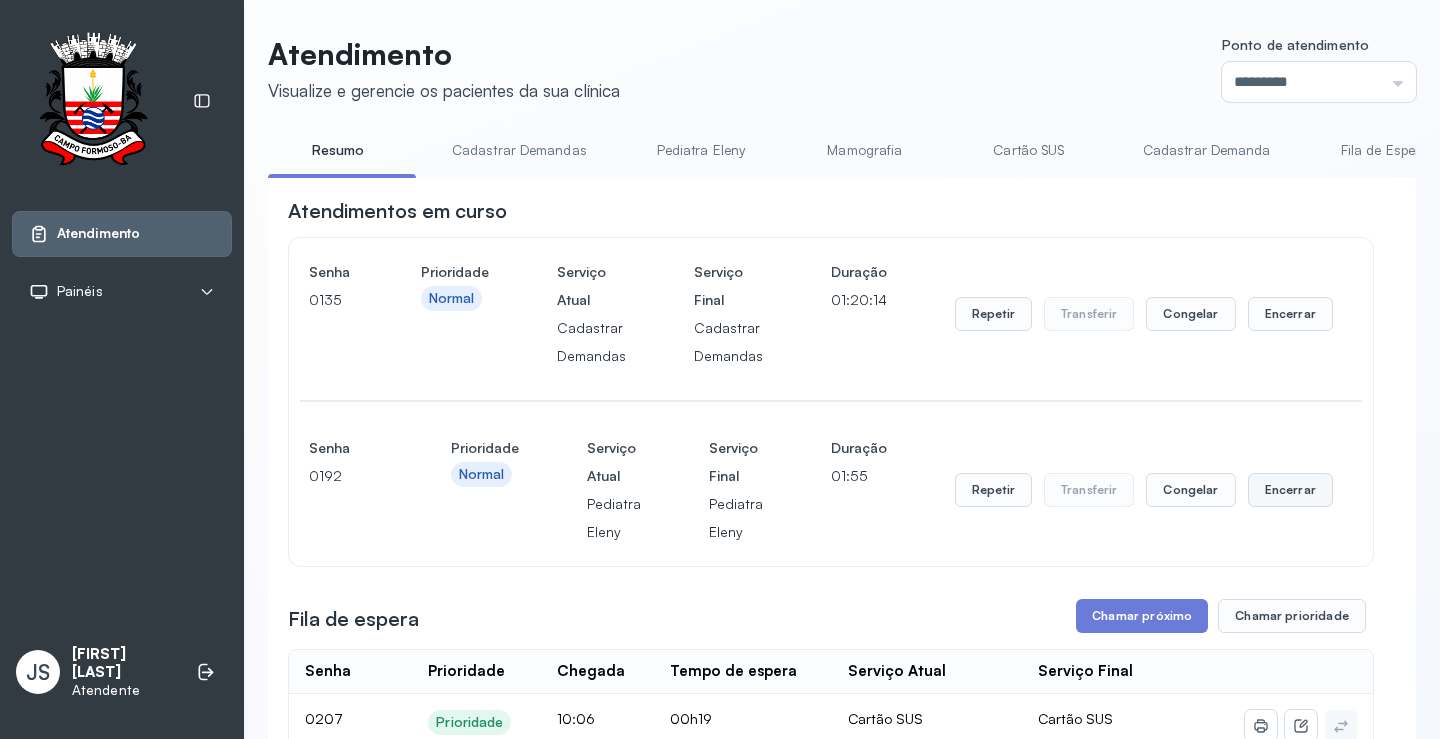 click on "Encerrar" at bounding box center [1290, 314] 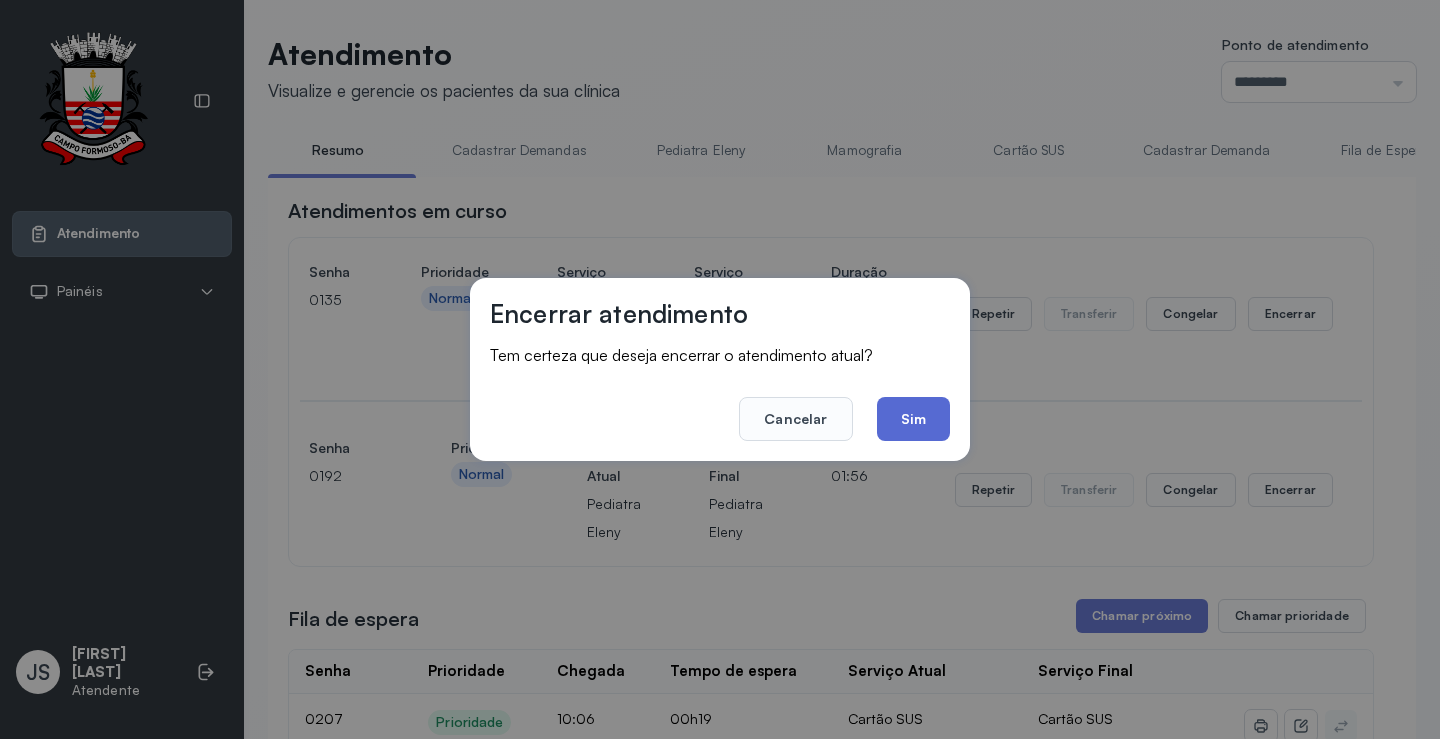 click on "Sim" 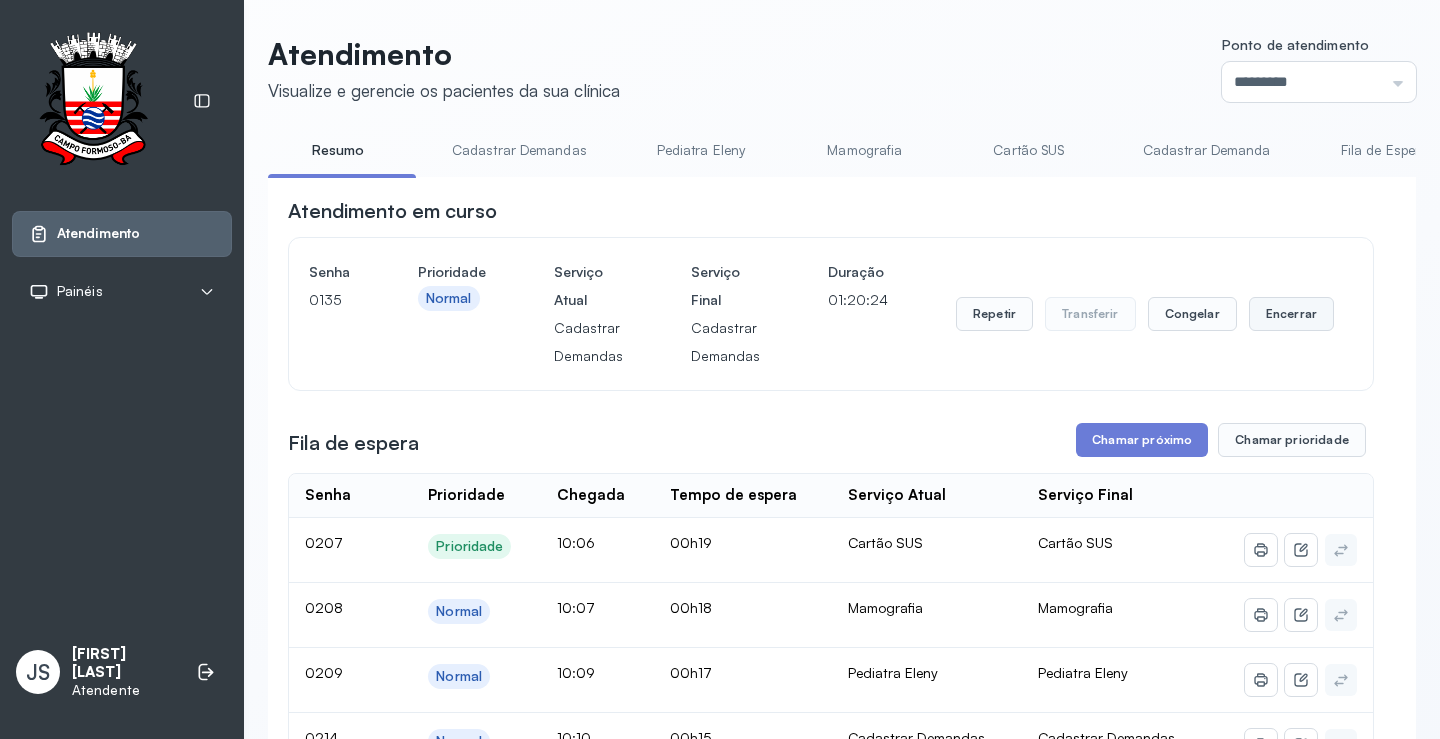 click on "Encerrar" at bounding box center [1291, 314] 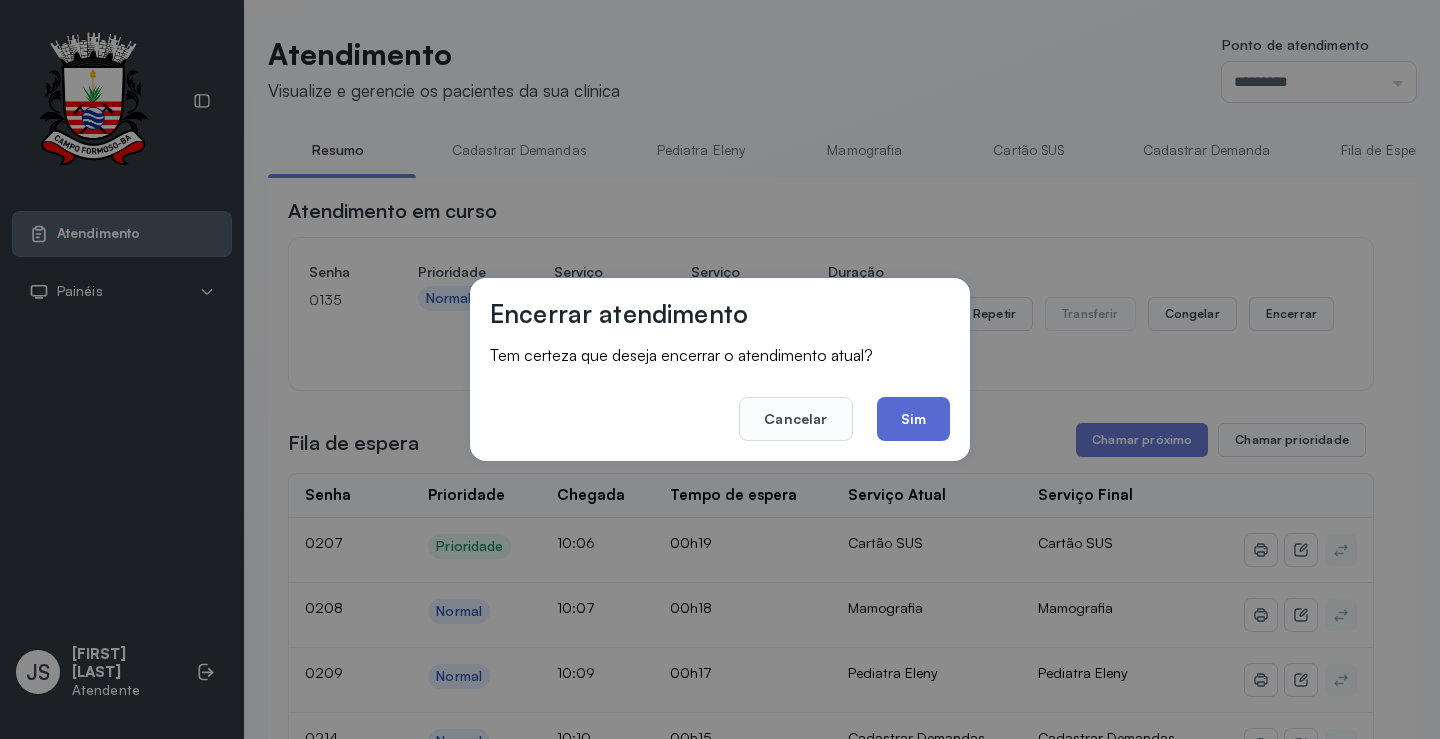 click on "Sim" 